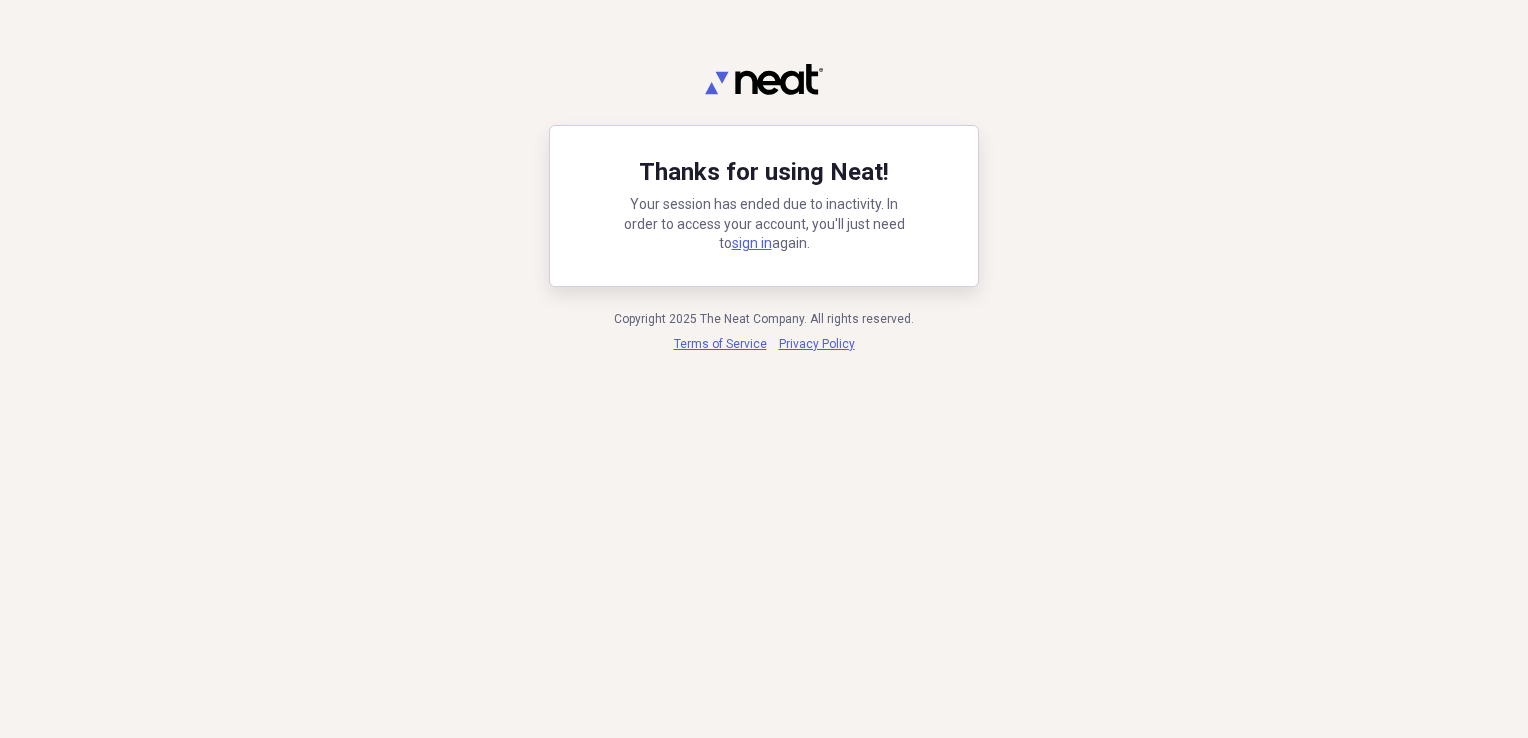 scroll, scrollTop: 0, scrollLeft: 0, axis: both 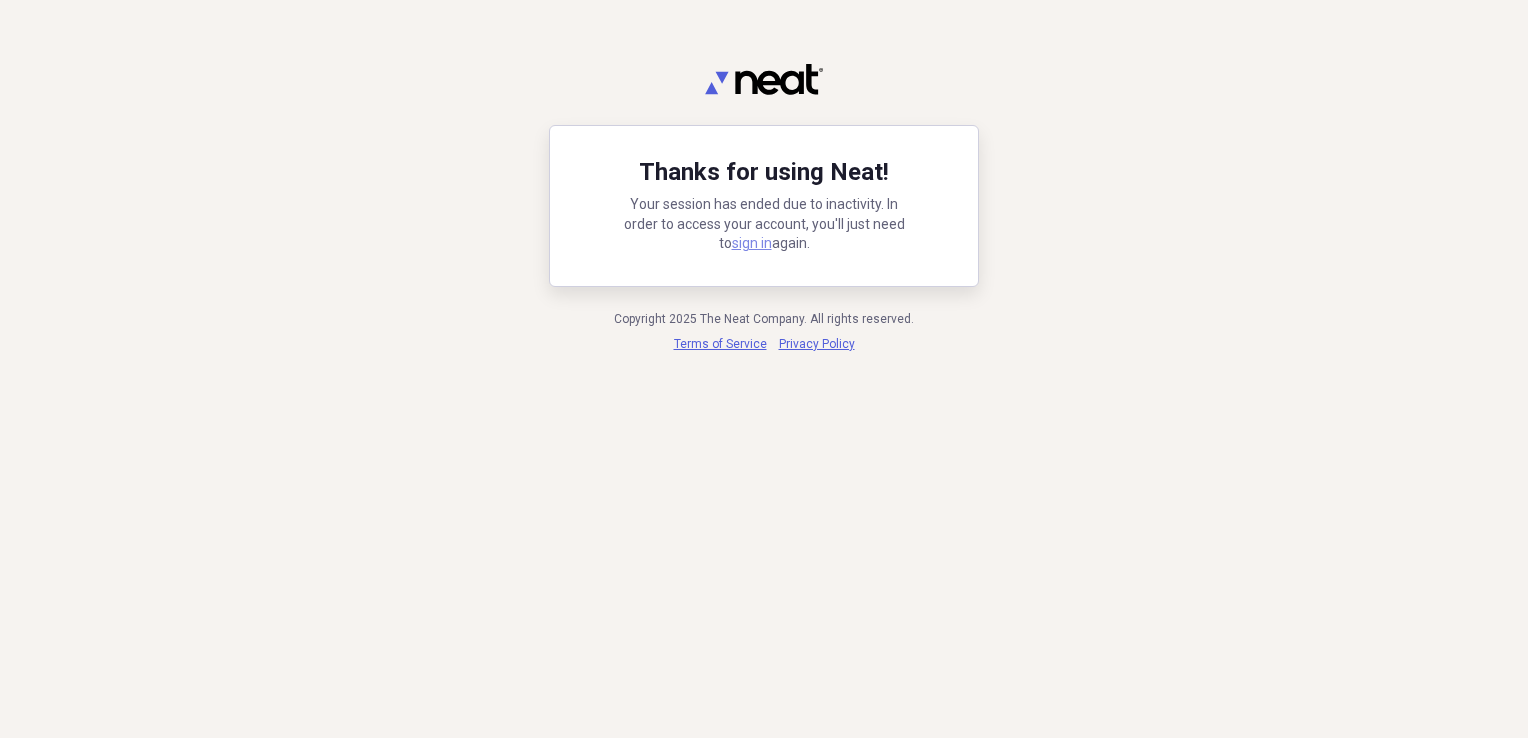 click on "sign in" at bounding box center [752, 243] 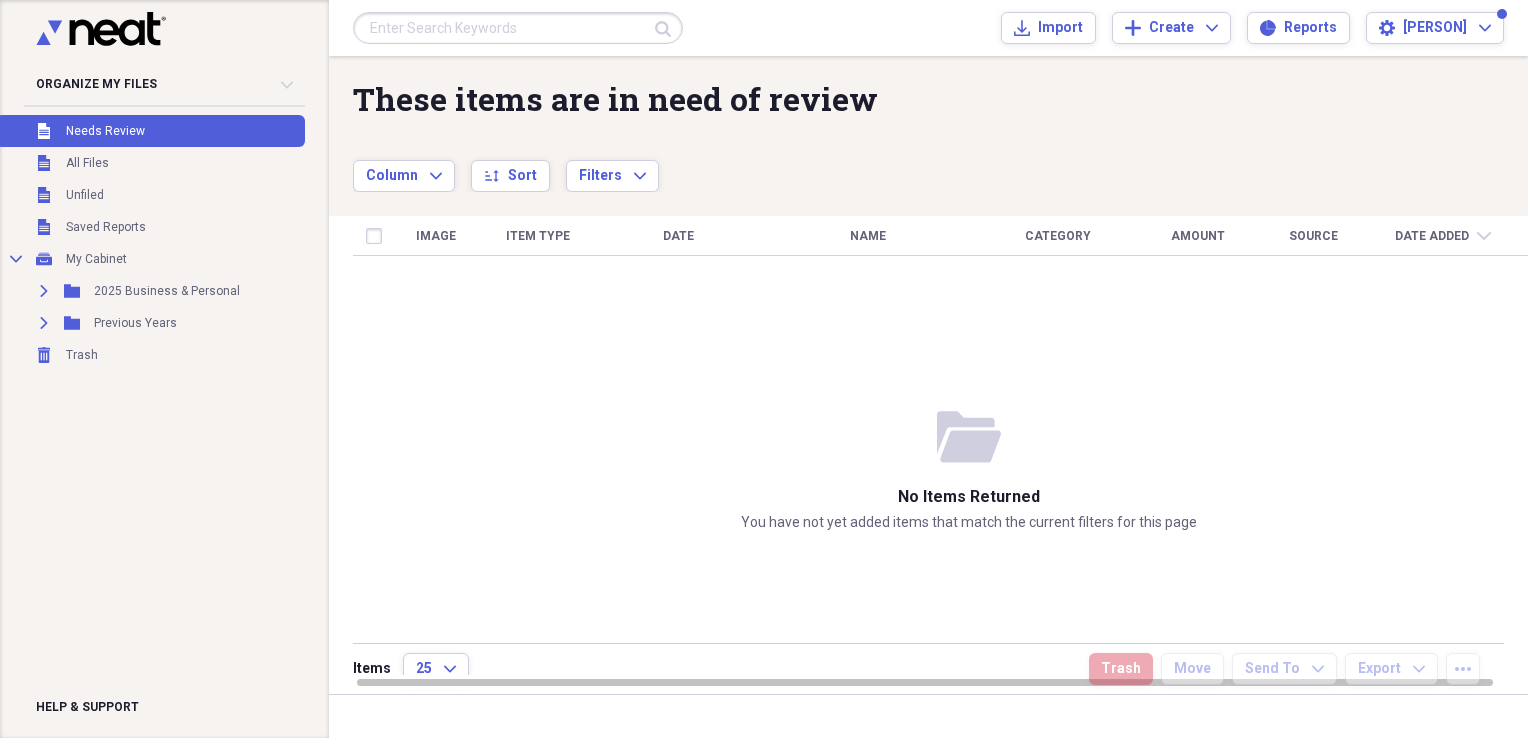scroll, scrollTop: 0, scrollLeft: 0, axis: both 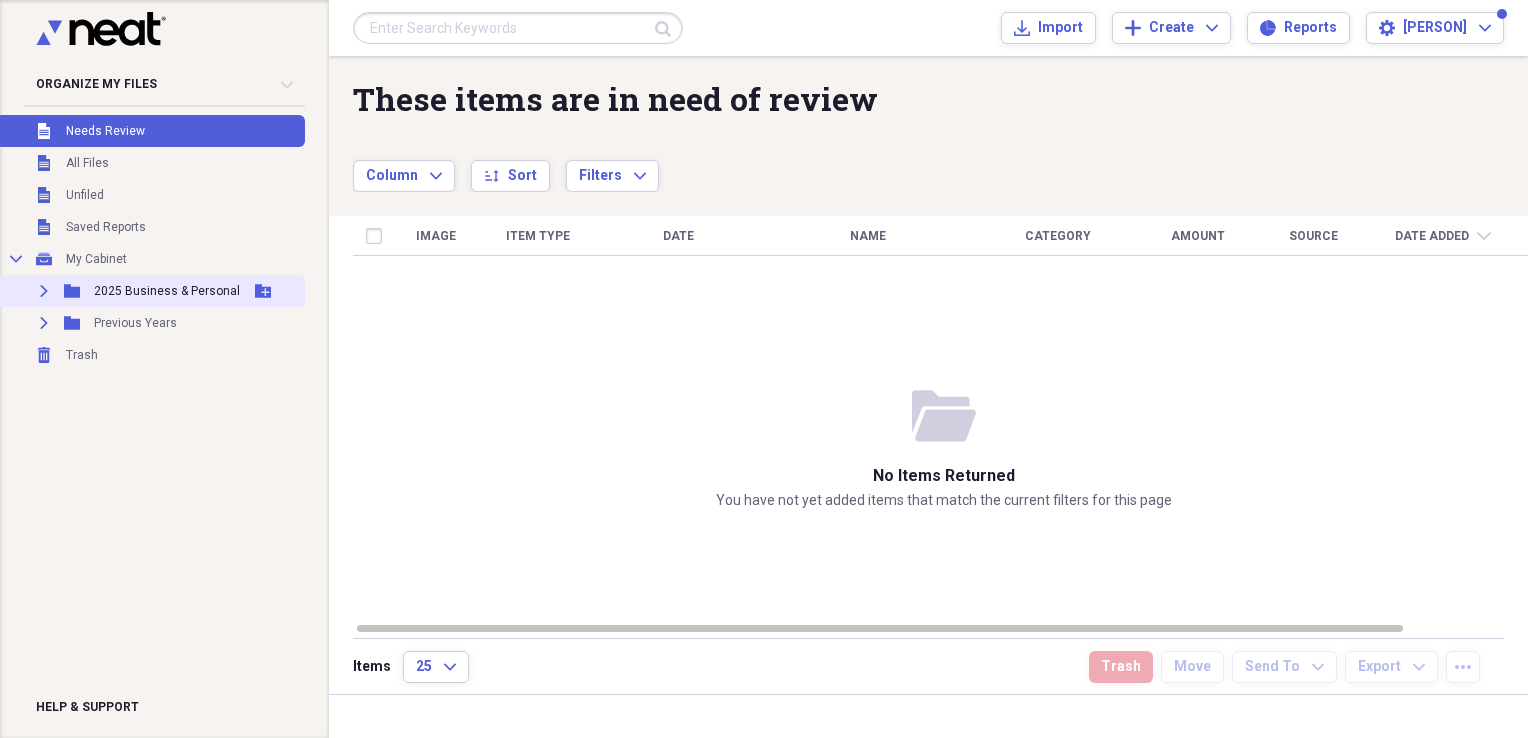 click on "Expand" 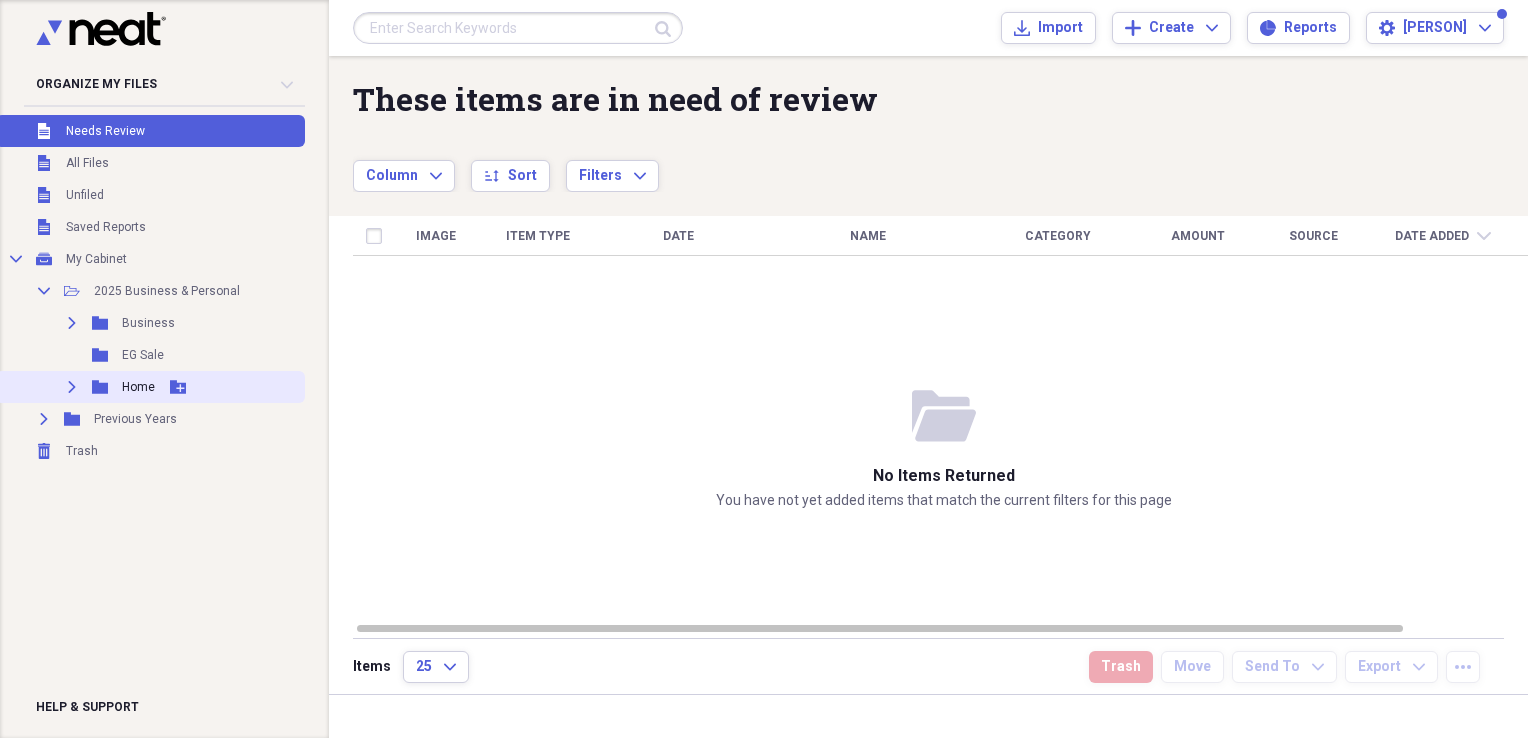 click on "Expand" 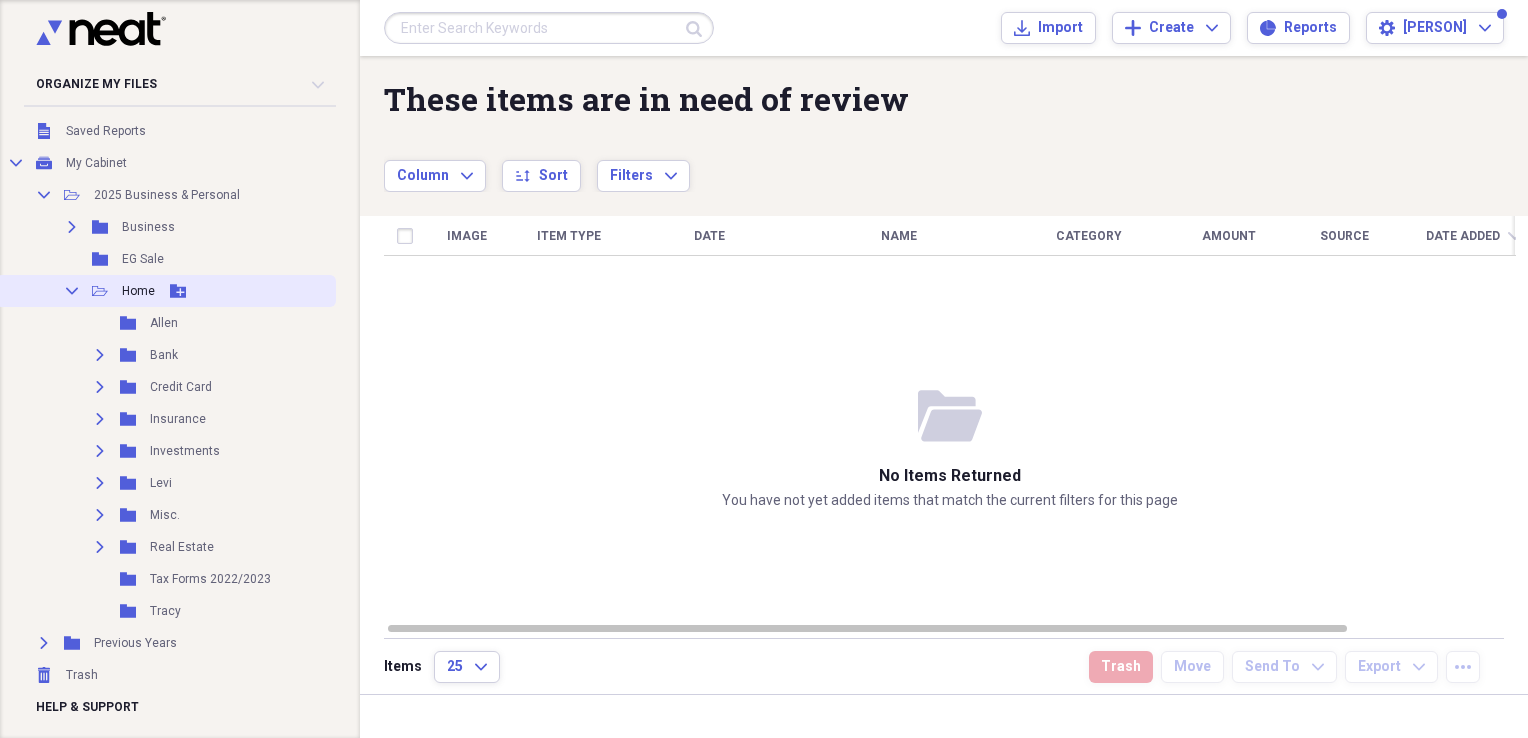 scroll, scrollTop: 108, scrollLeft: 0, axis: vertical 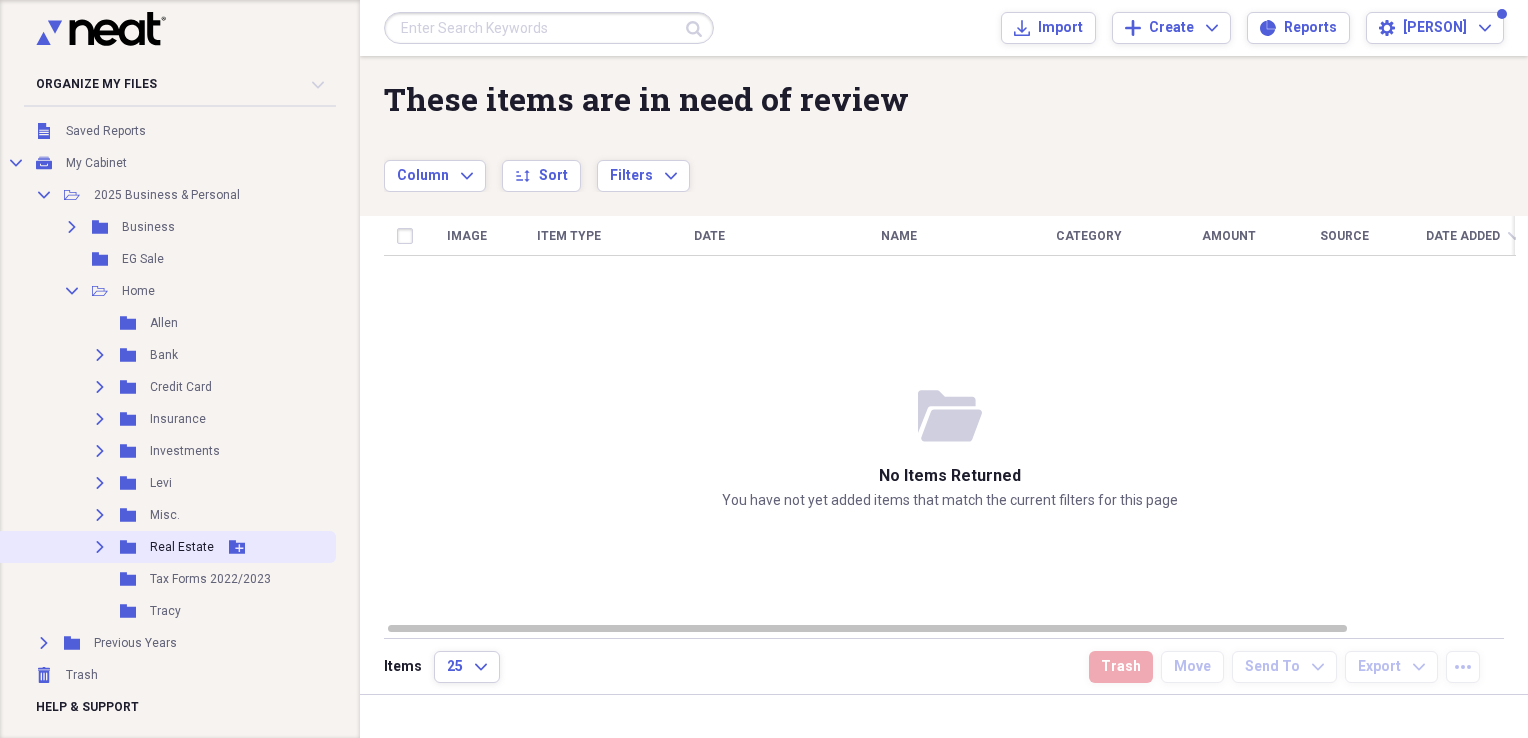 click on "Expand" 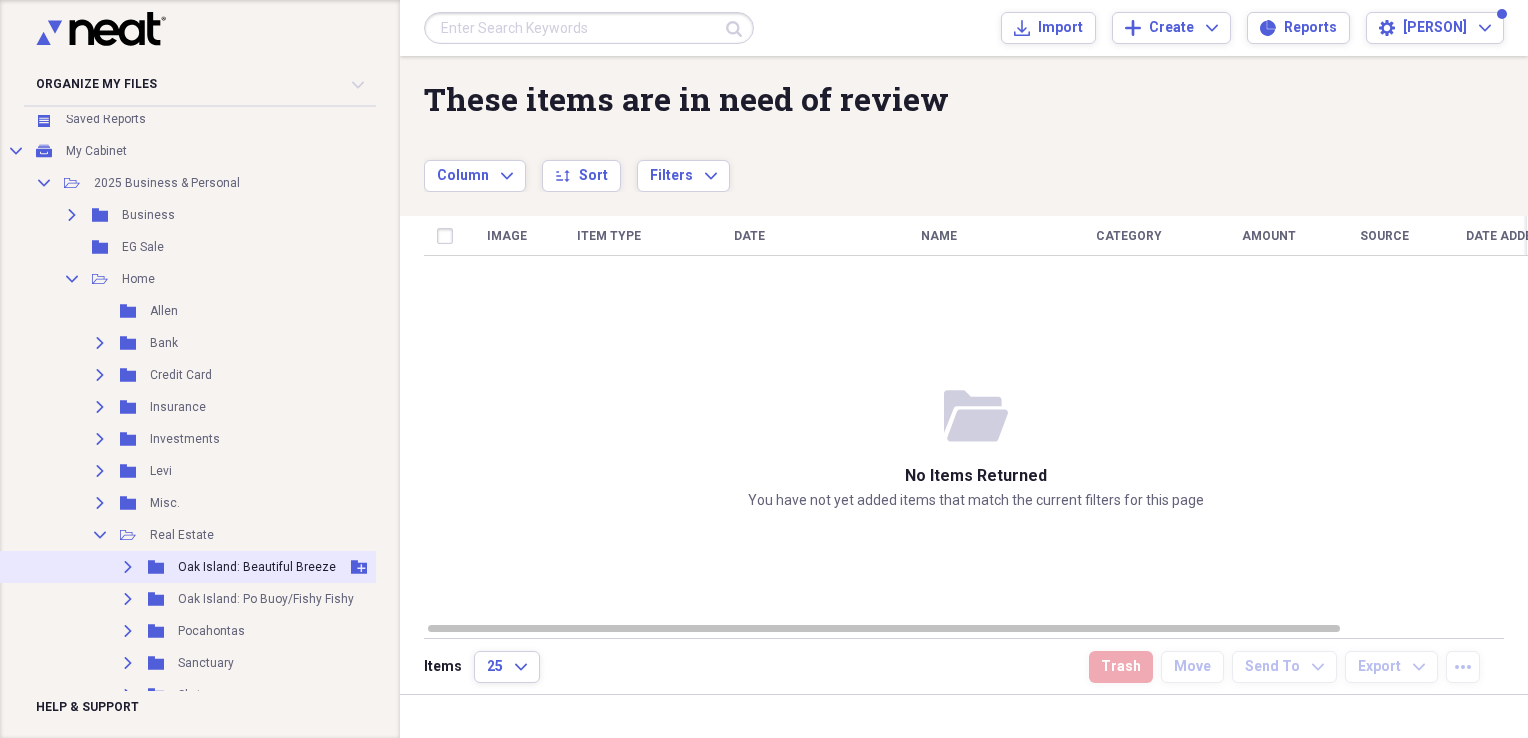 scroll, scrollTop: 268, scrollLeft: 0, axis: vertical 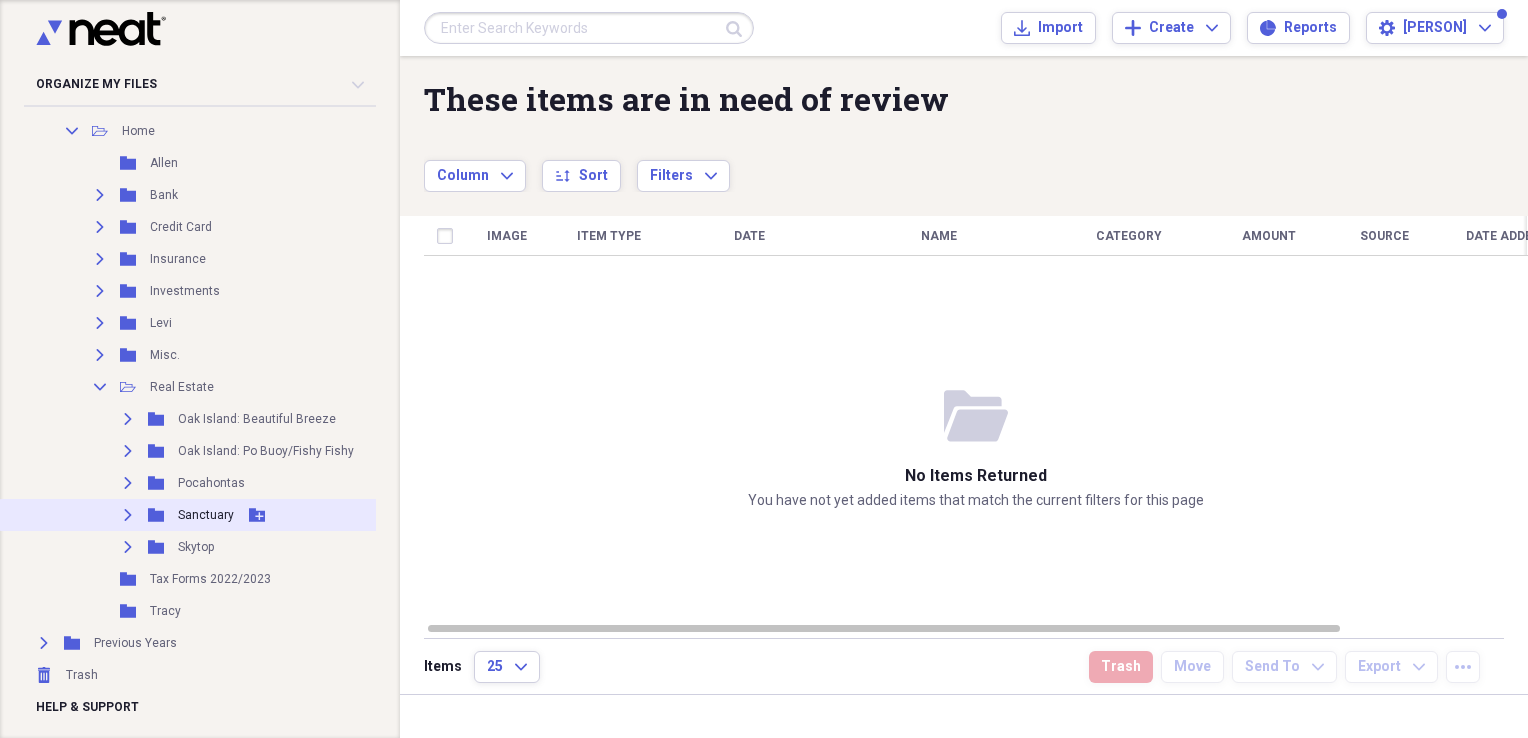 click on "Expand" 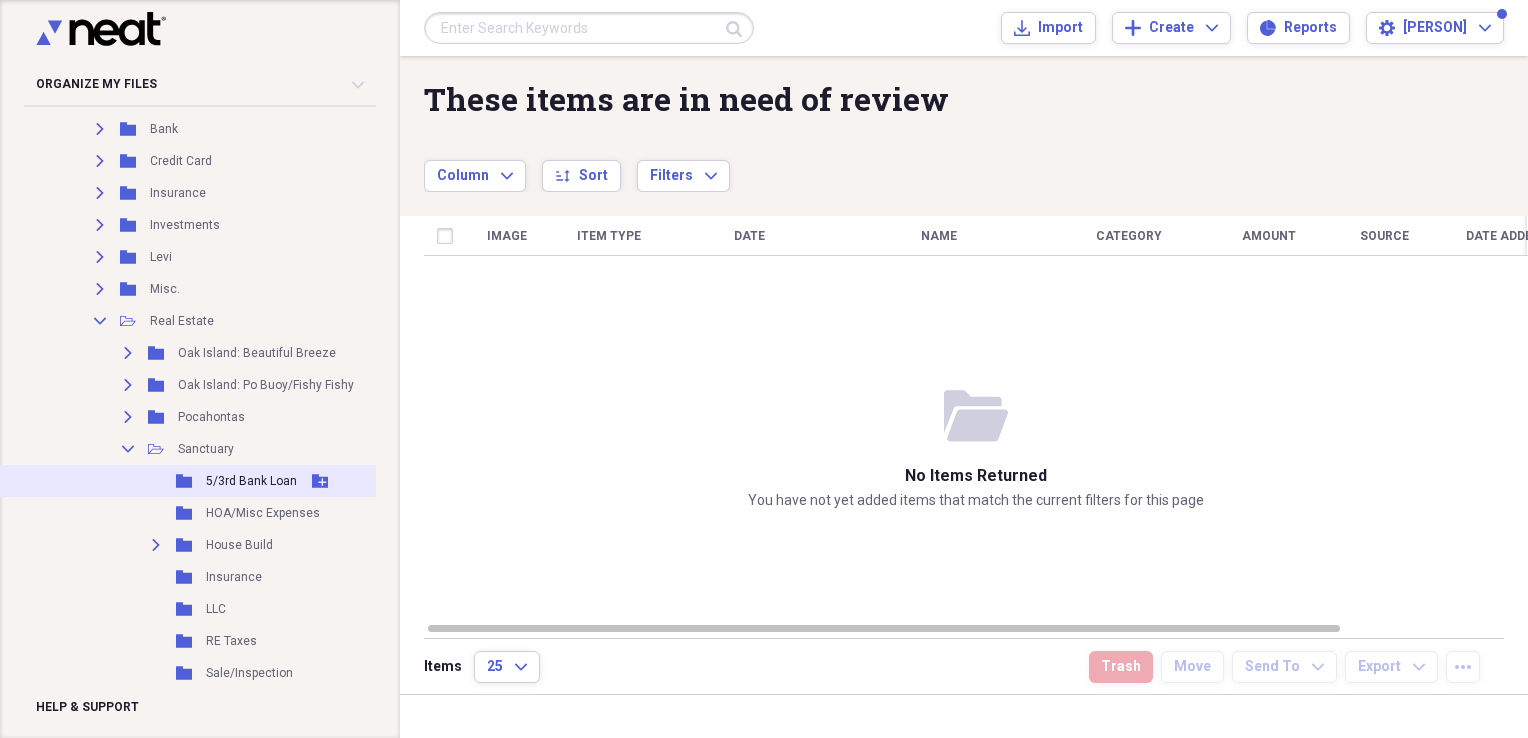 scroll, scrollTop: 468, scrollLeft: 0, axis: vertical 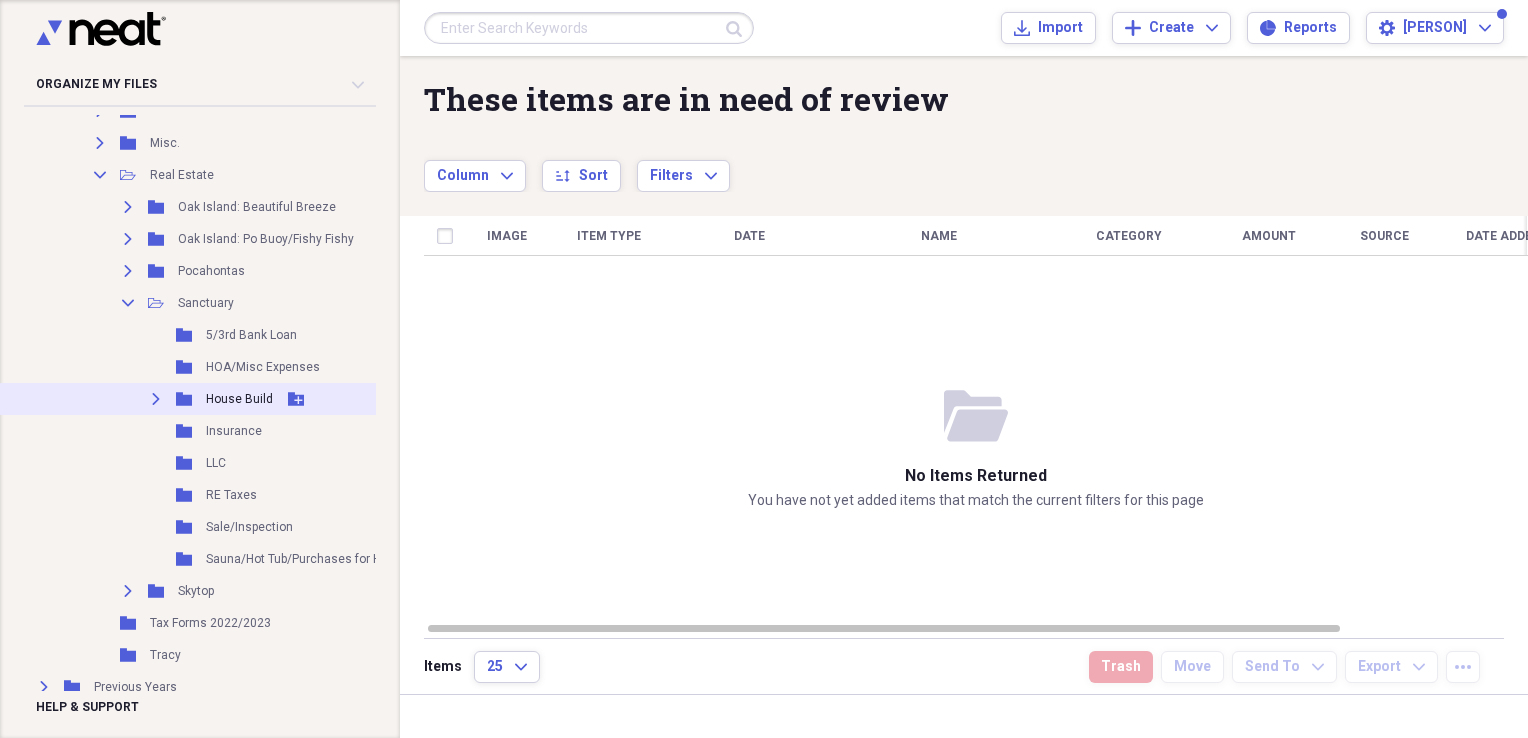 click 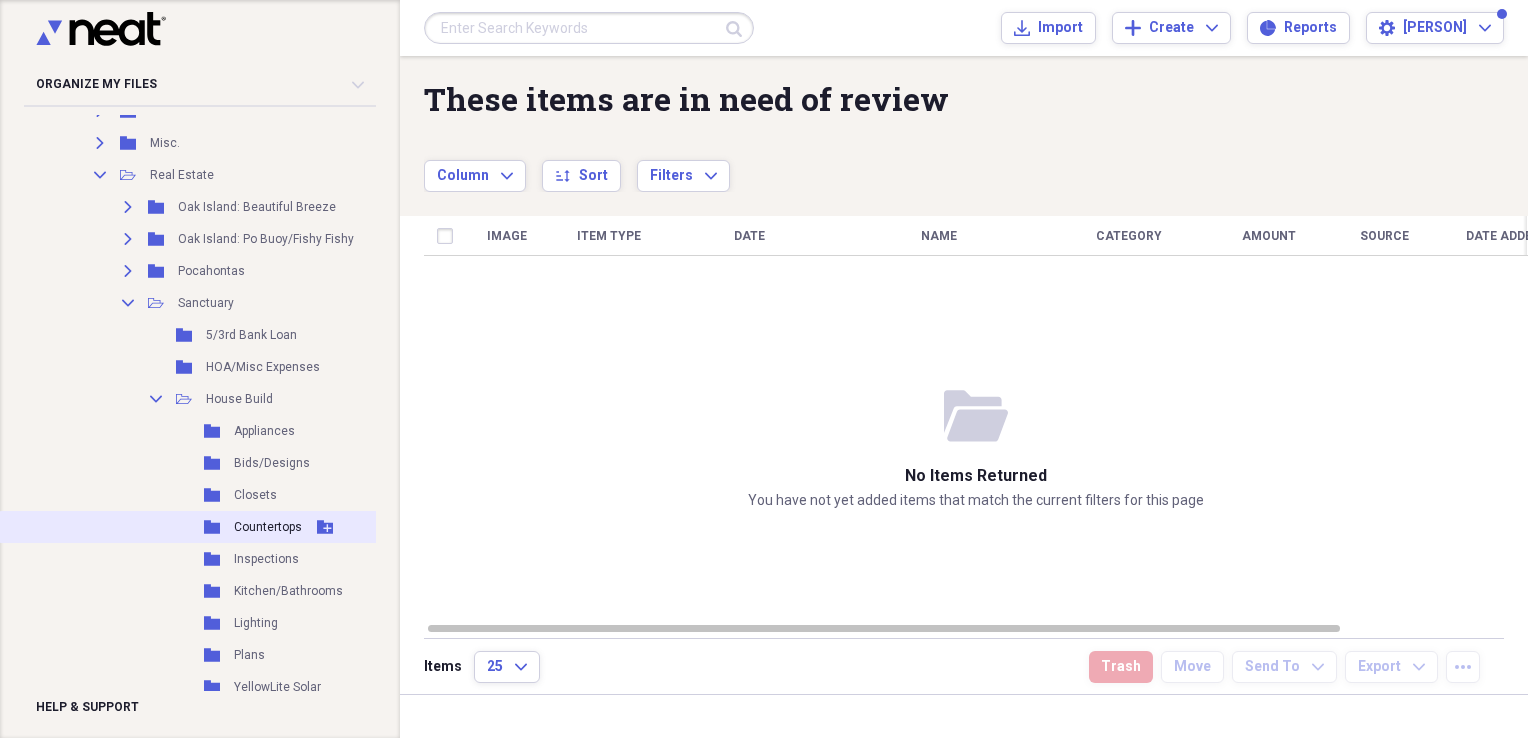 click on "Countertops" at bounding box center [268, 527] 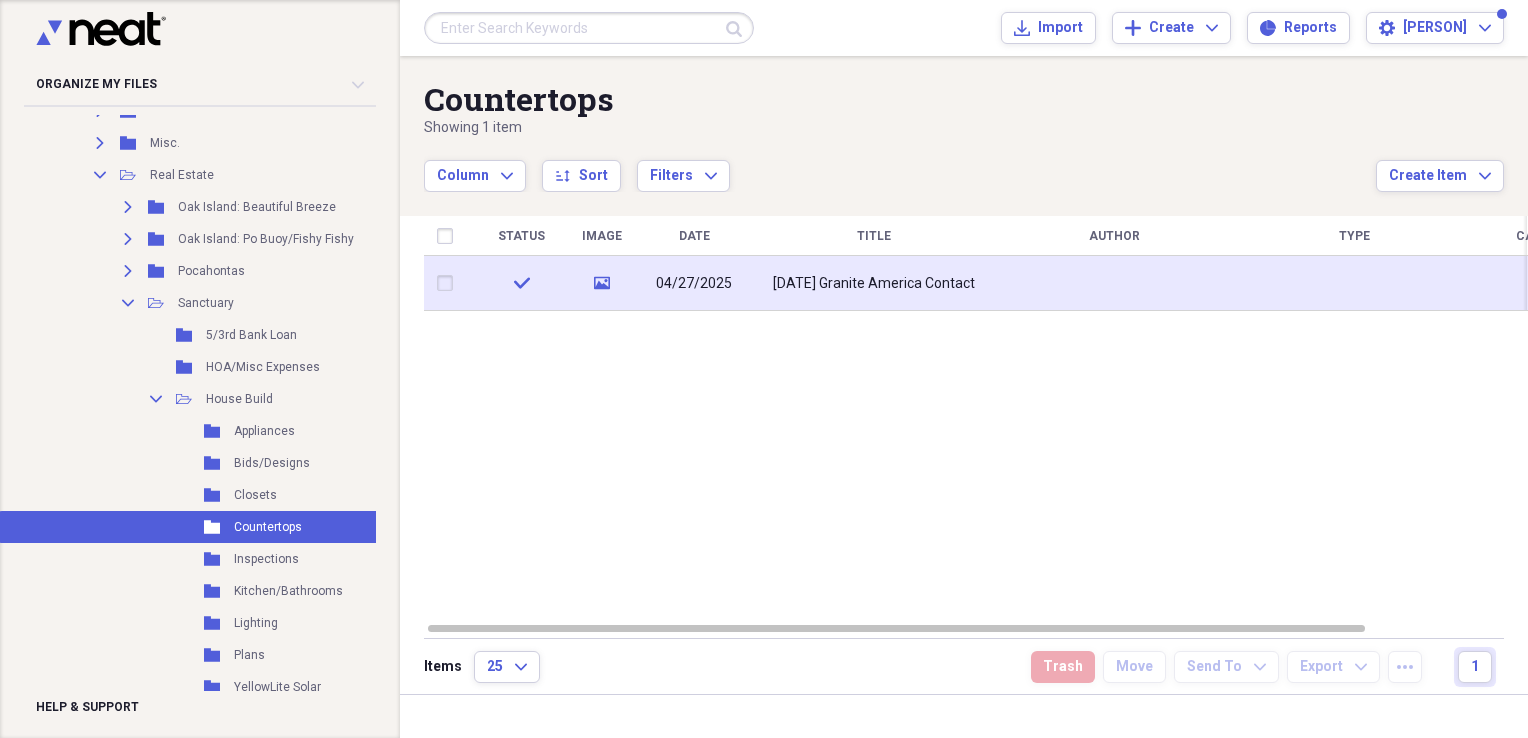 click on "[DATE] Granite America Contact" at bounding box center (874, 284) 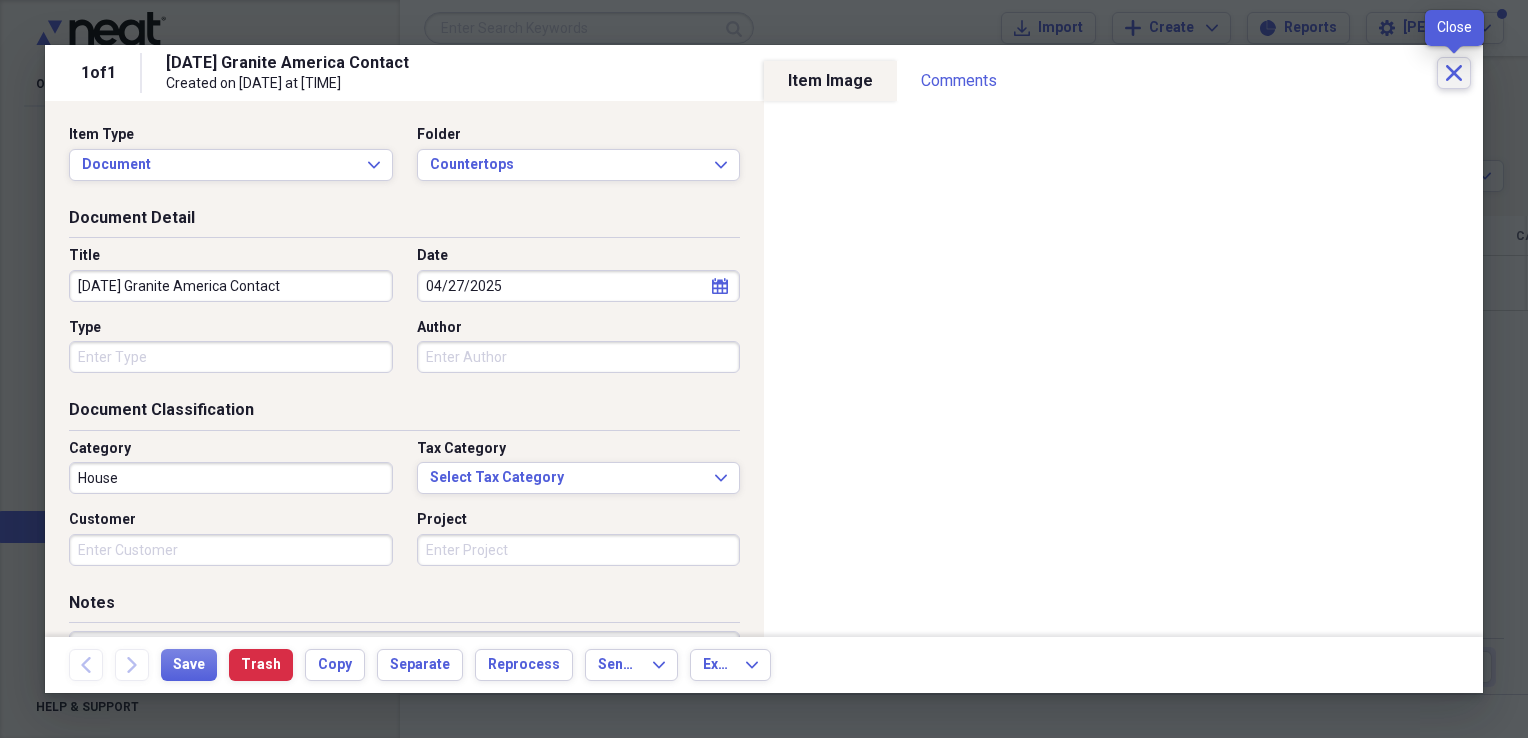 click on "Close" at bounding box center [1454, 73] 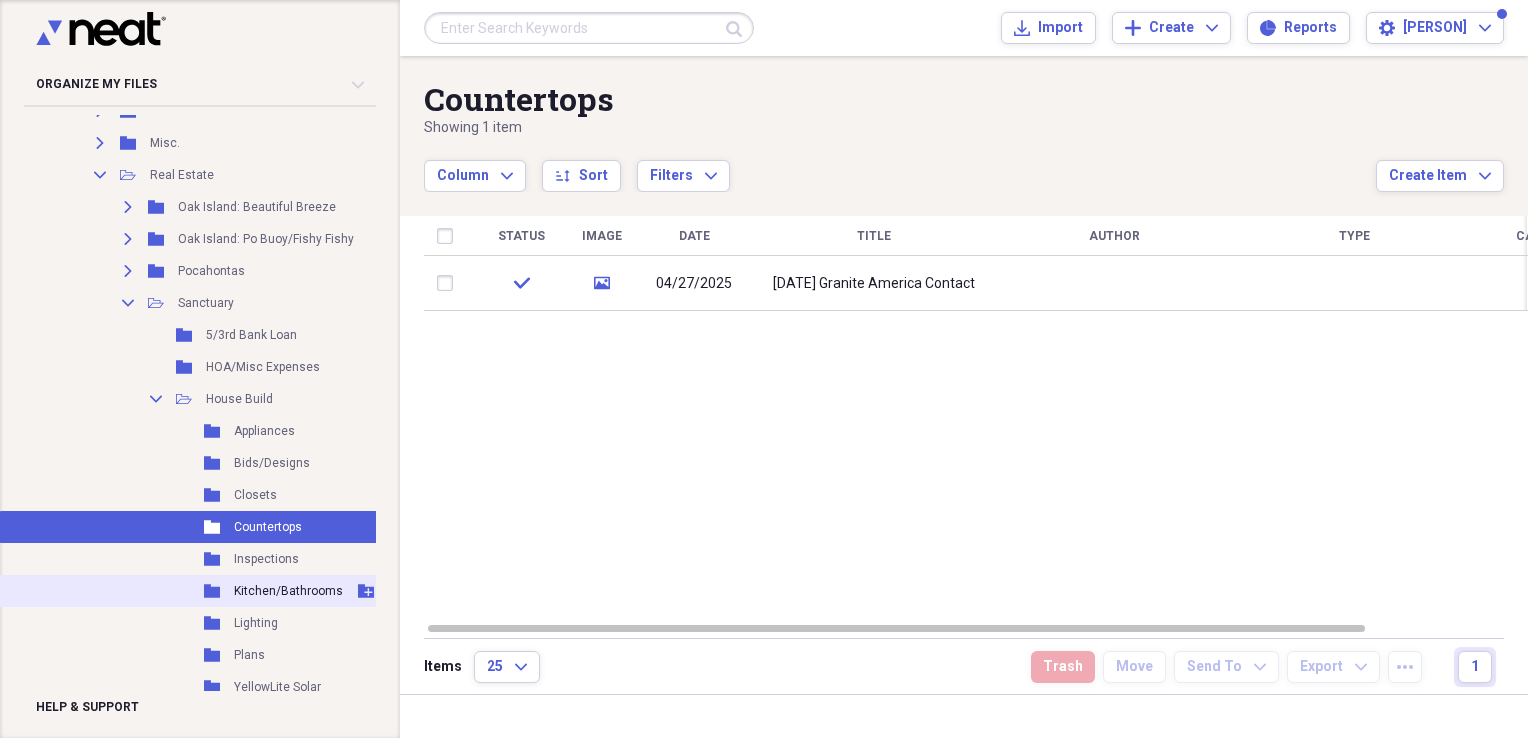 click on "Kitchen/Bathrooms" at bounding box center (288, 591) 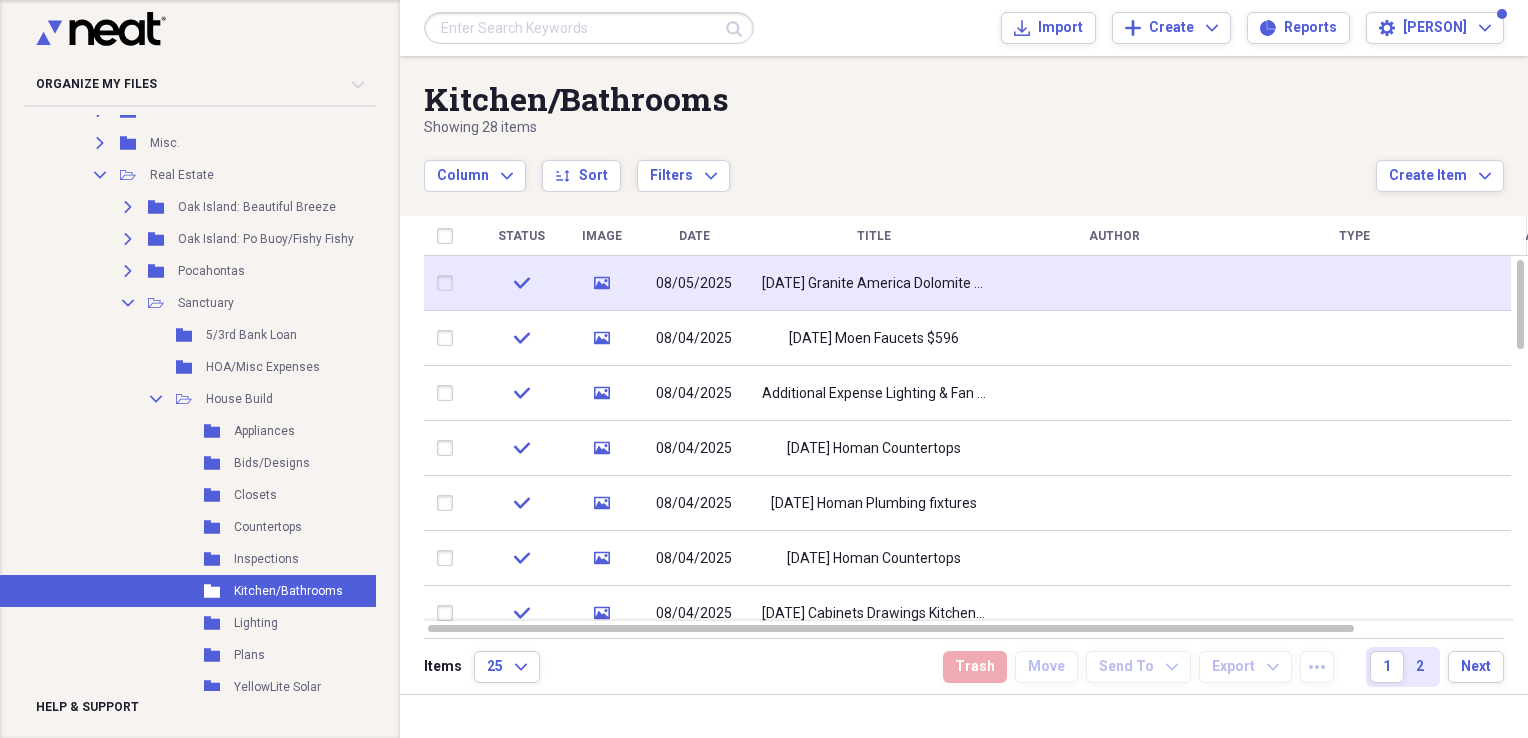 click on "[DATE] Granite America Dolomite $16,037" at bounding box center [874, 284] 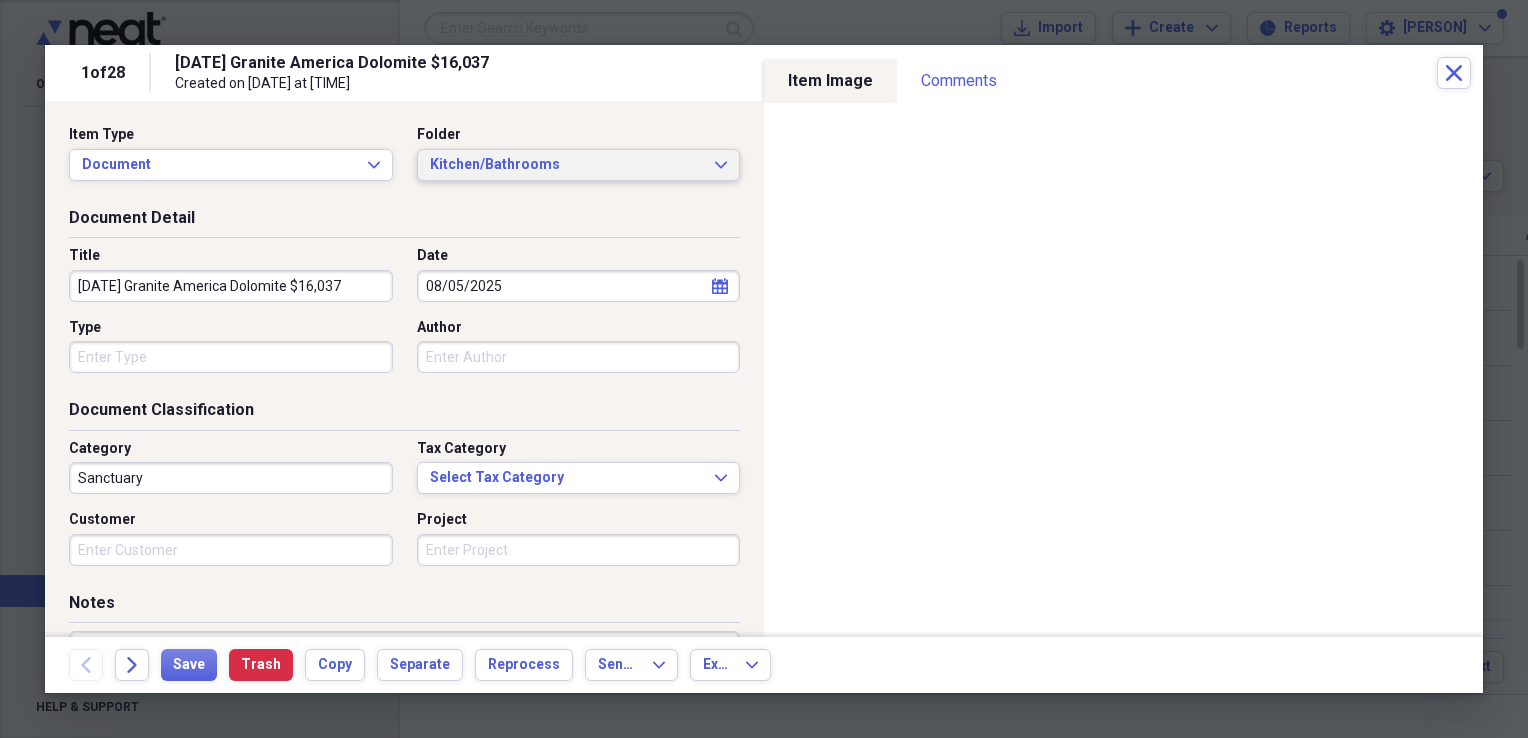 click on "Kitchen/Bathrooms" at bounding box center (567, 165) 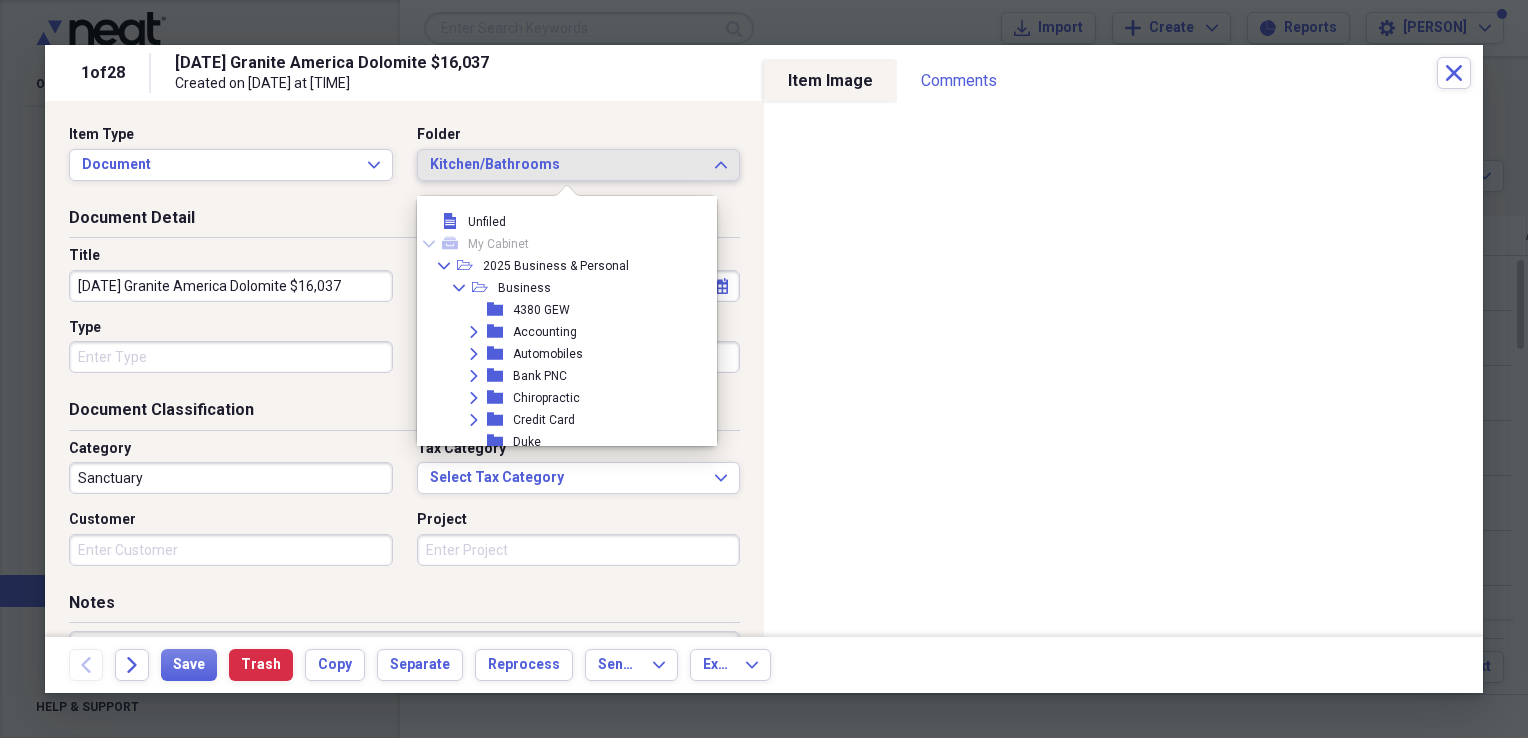 scroll, scrollTop: 1602, scrollLeft: 0, axis: vertical 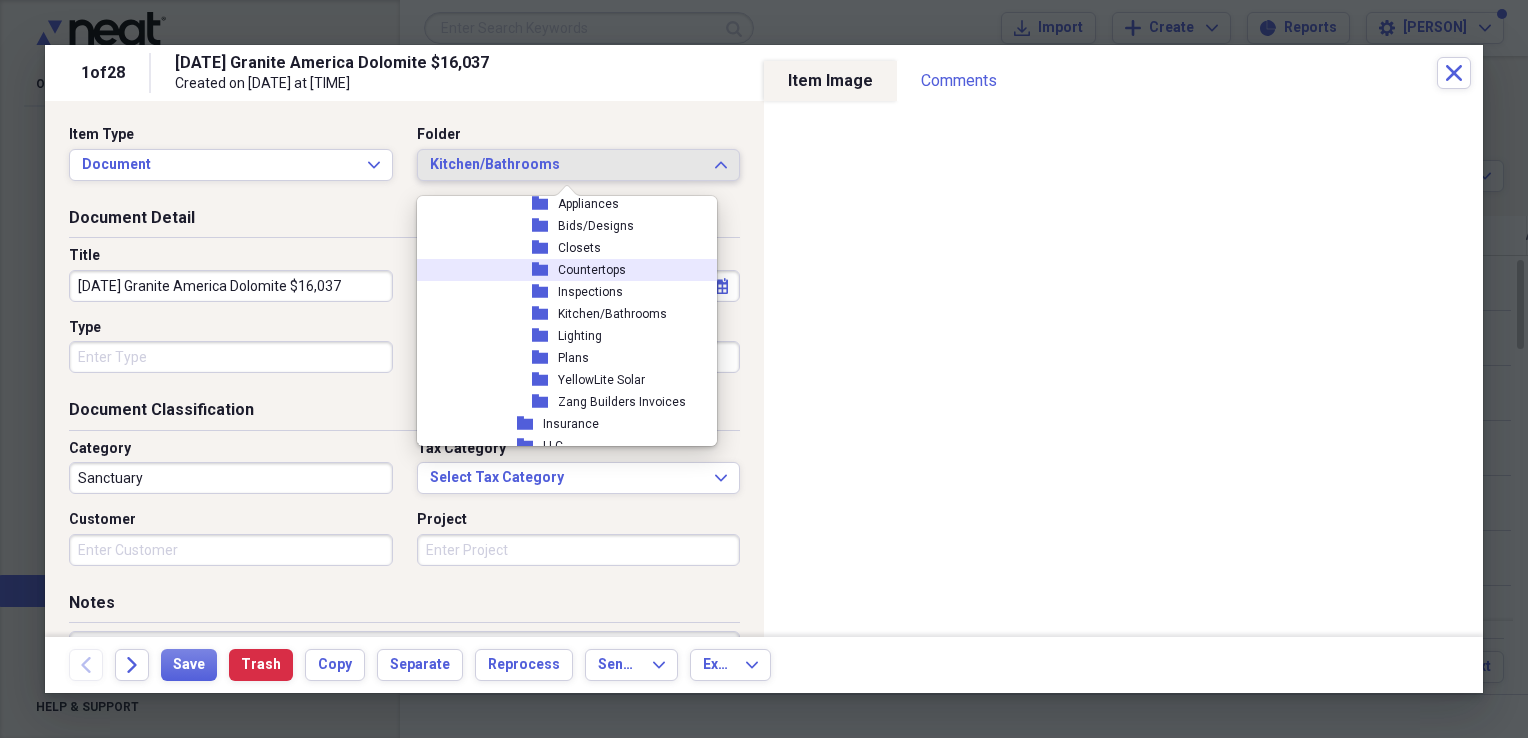 click on "Countertops" at bounding box center (592, 270) 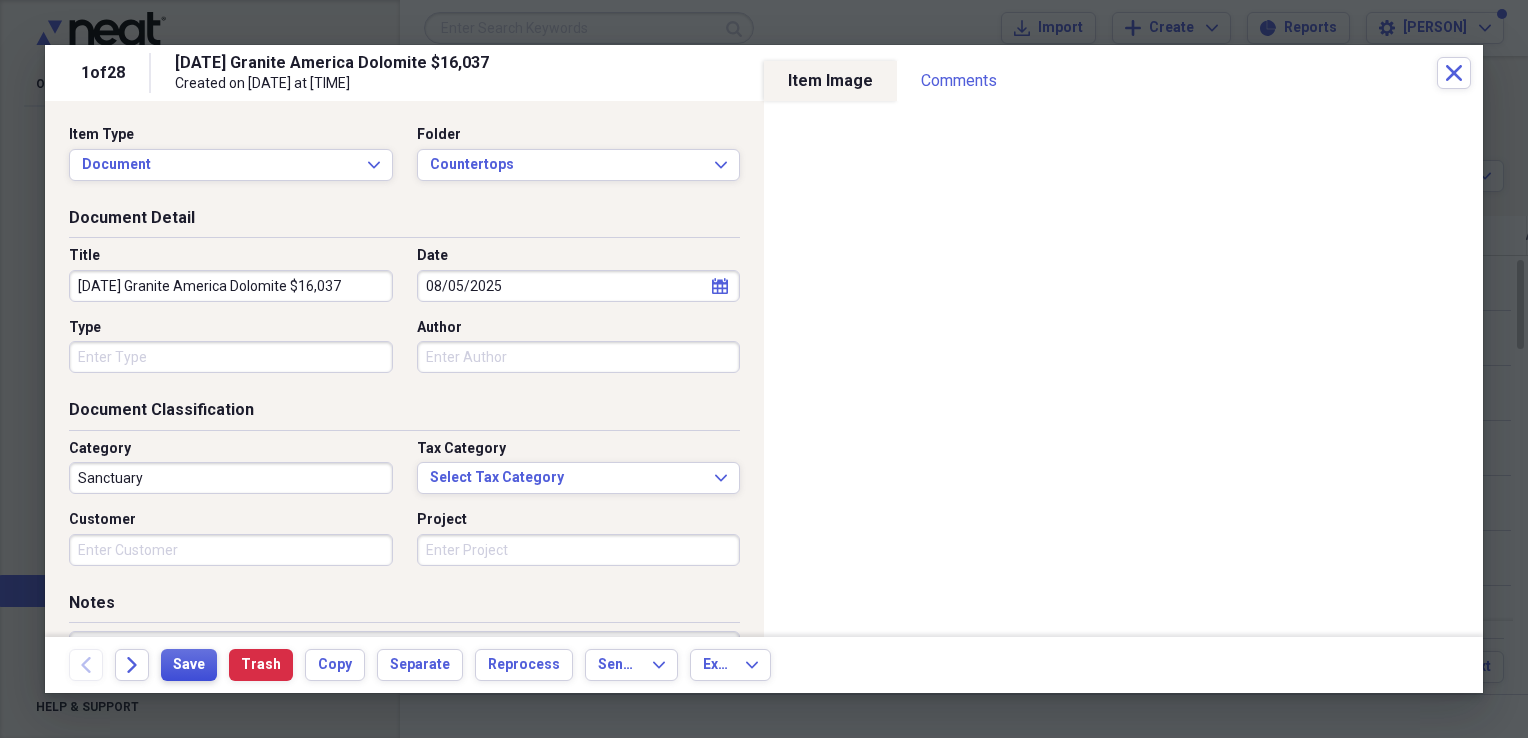 click on "Save" at bounding box center (189, 665) 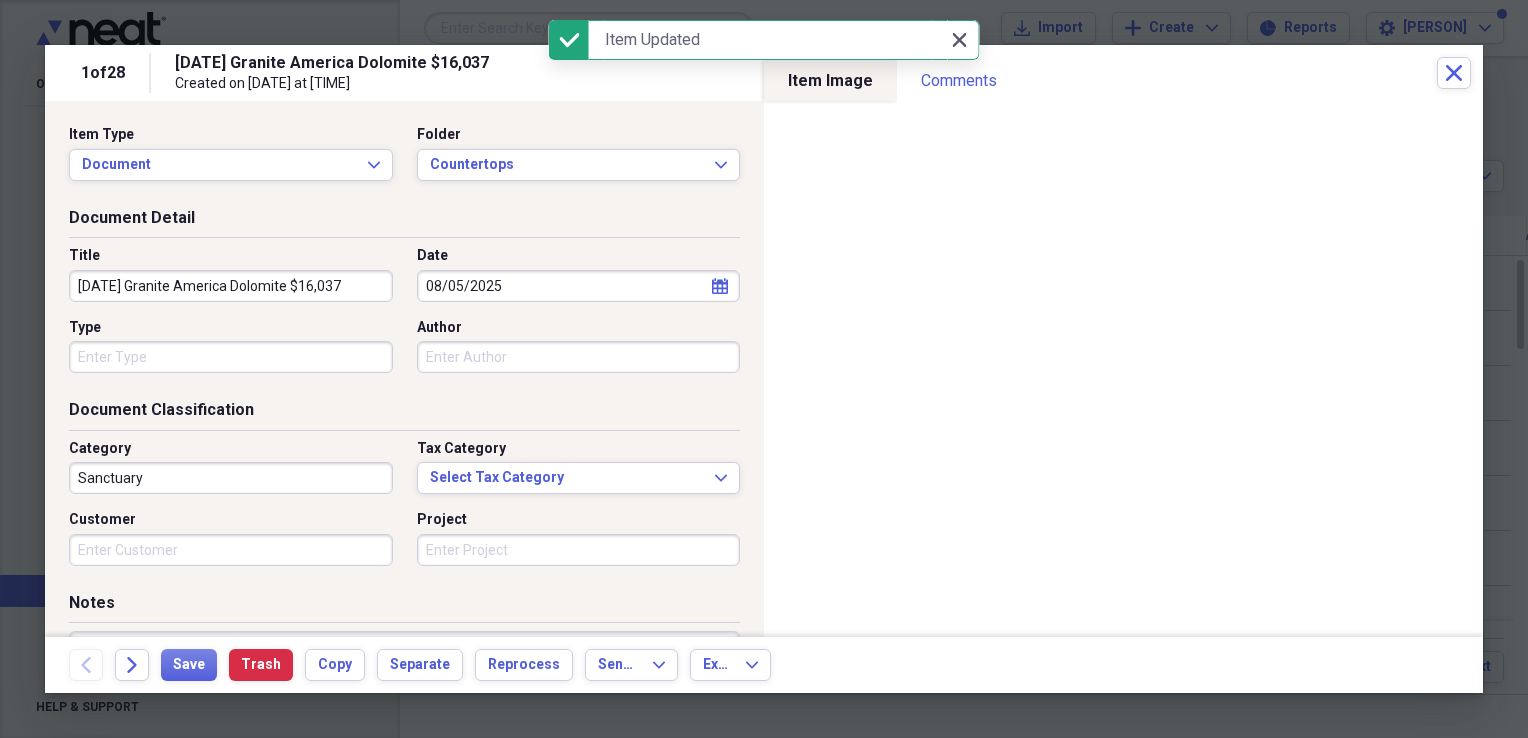 click on "Close" 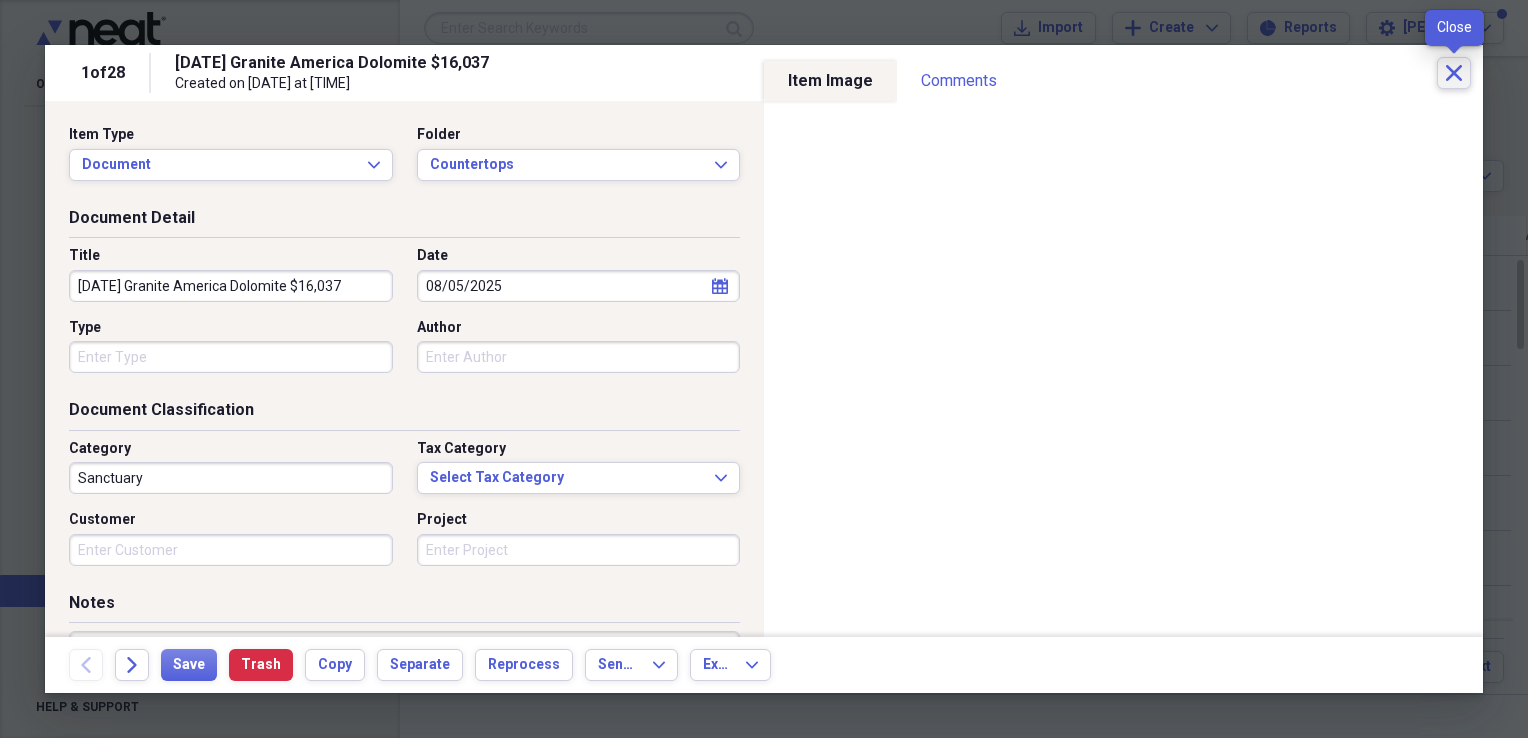 click on "Close" 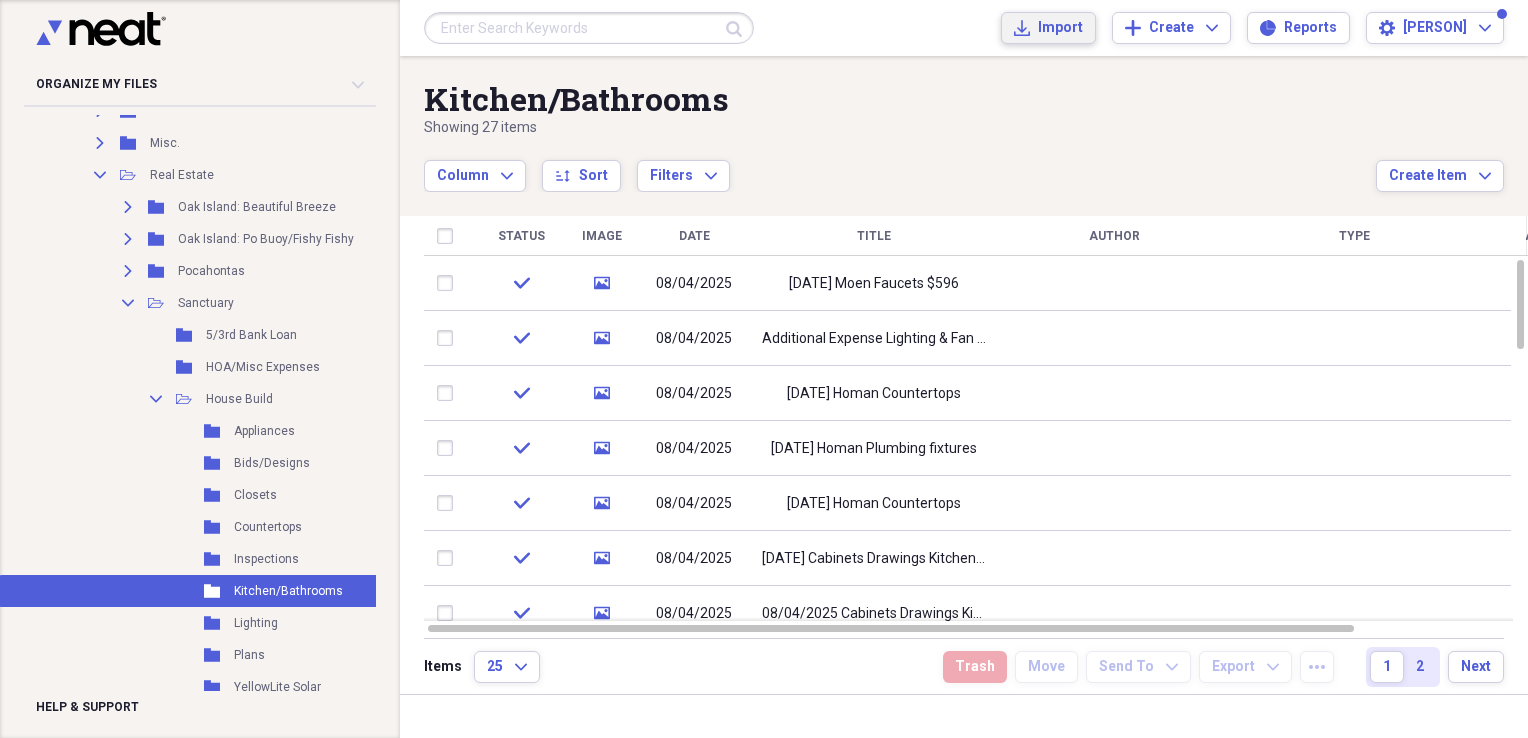 click on "Import Import" at bounding box center [1048, 28] 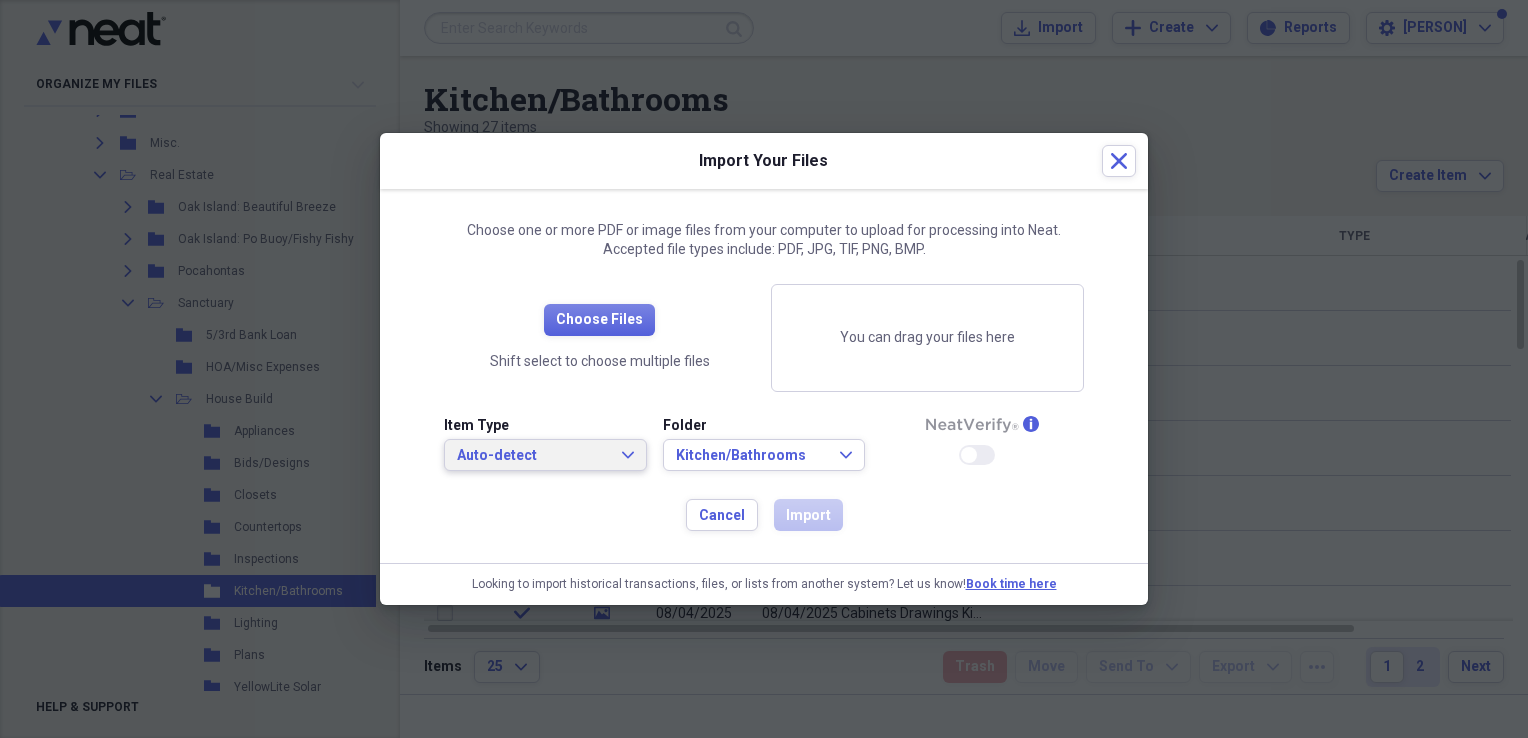 click on "Auto-detect Expand" at bounding box center (545, 456) 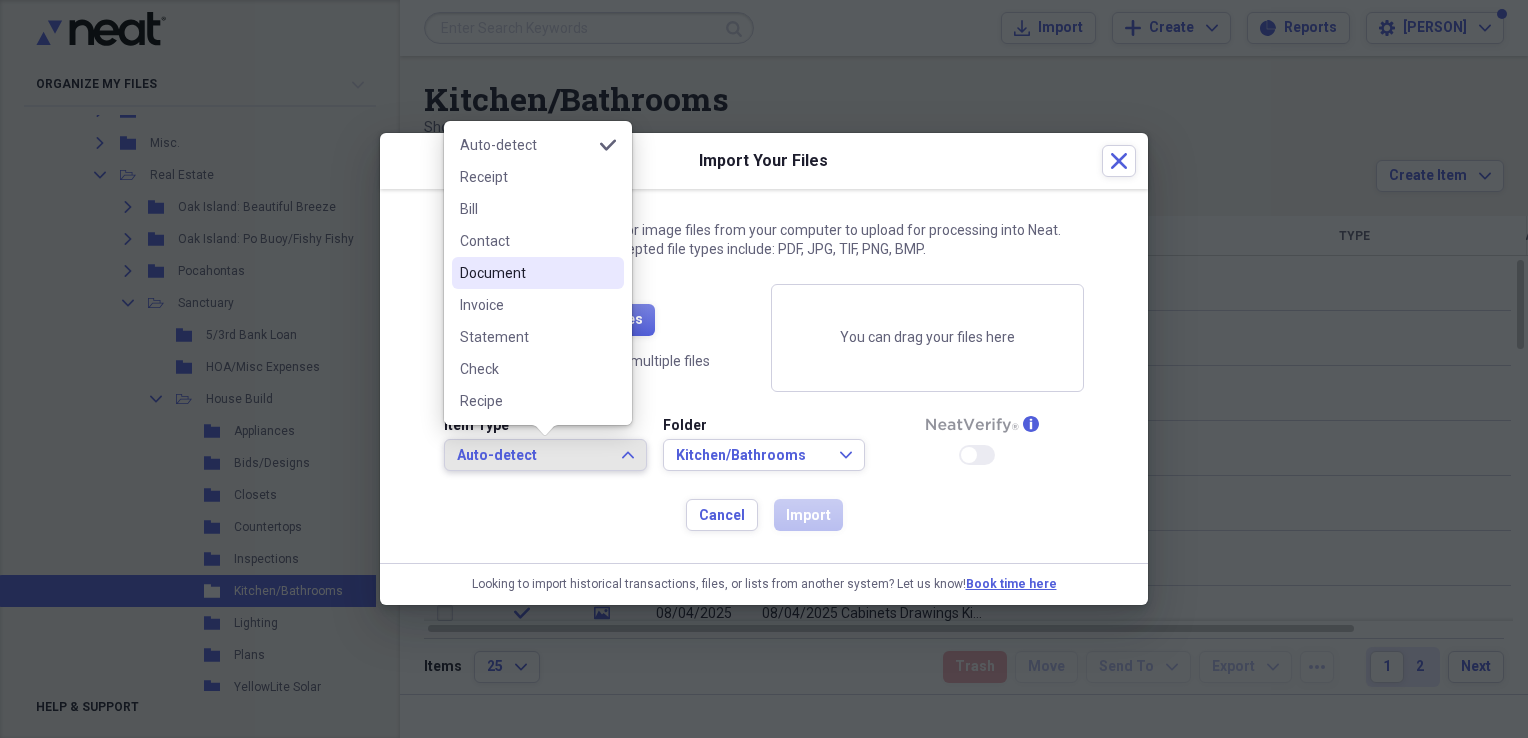 click on "Document" at bounding box center [538, 273] 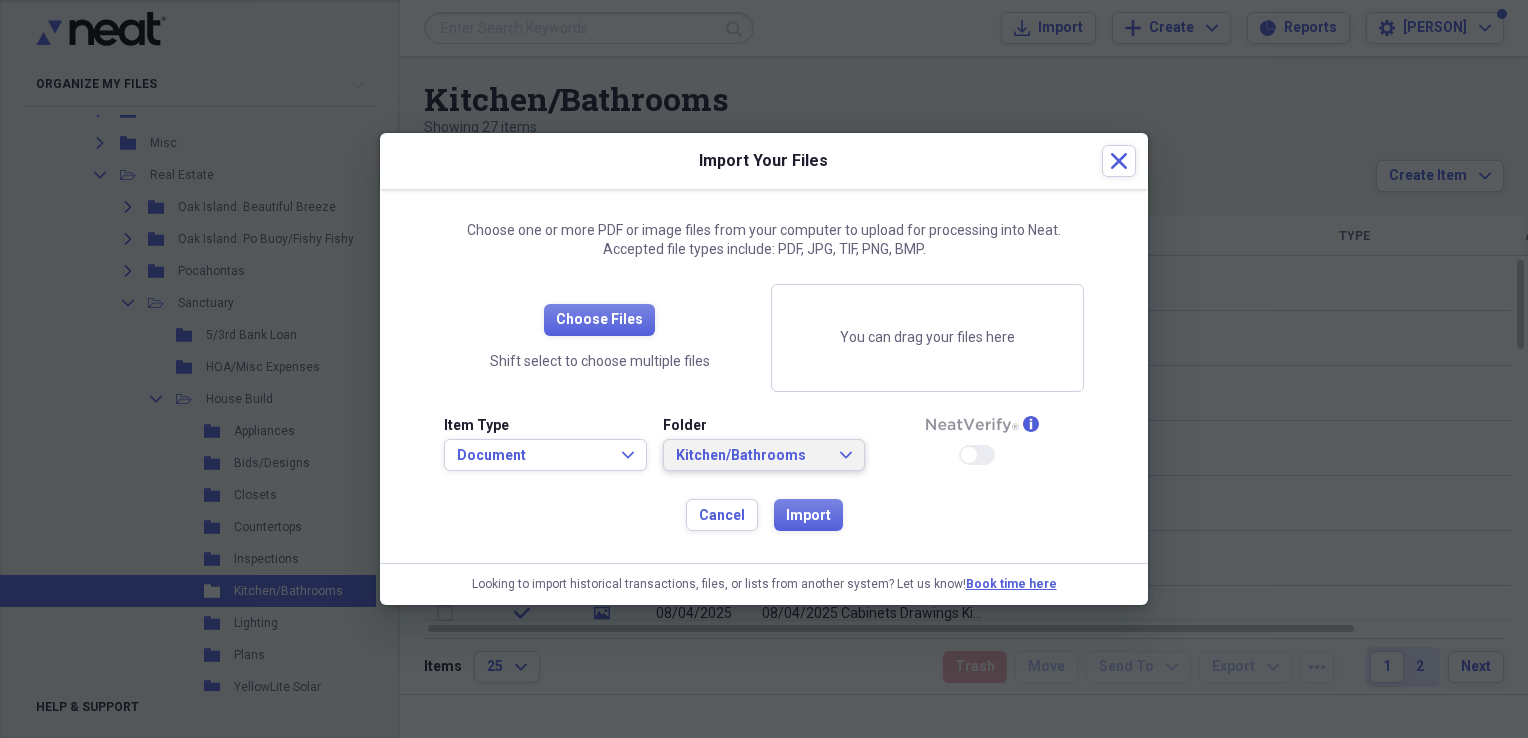 click on "Expand" 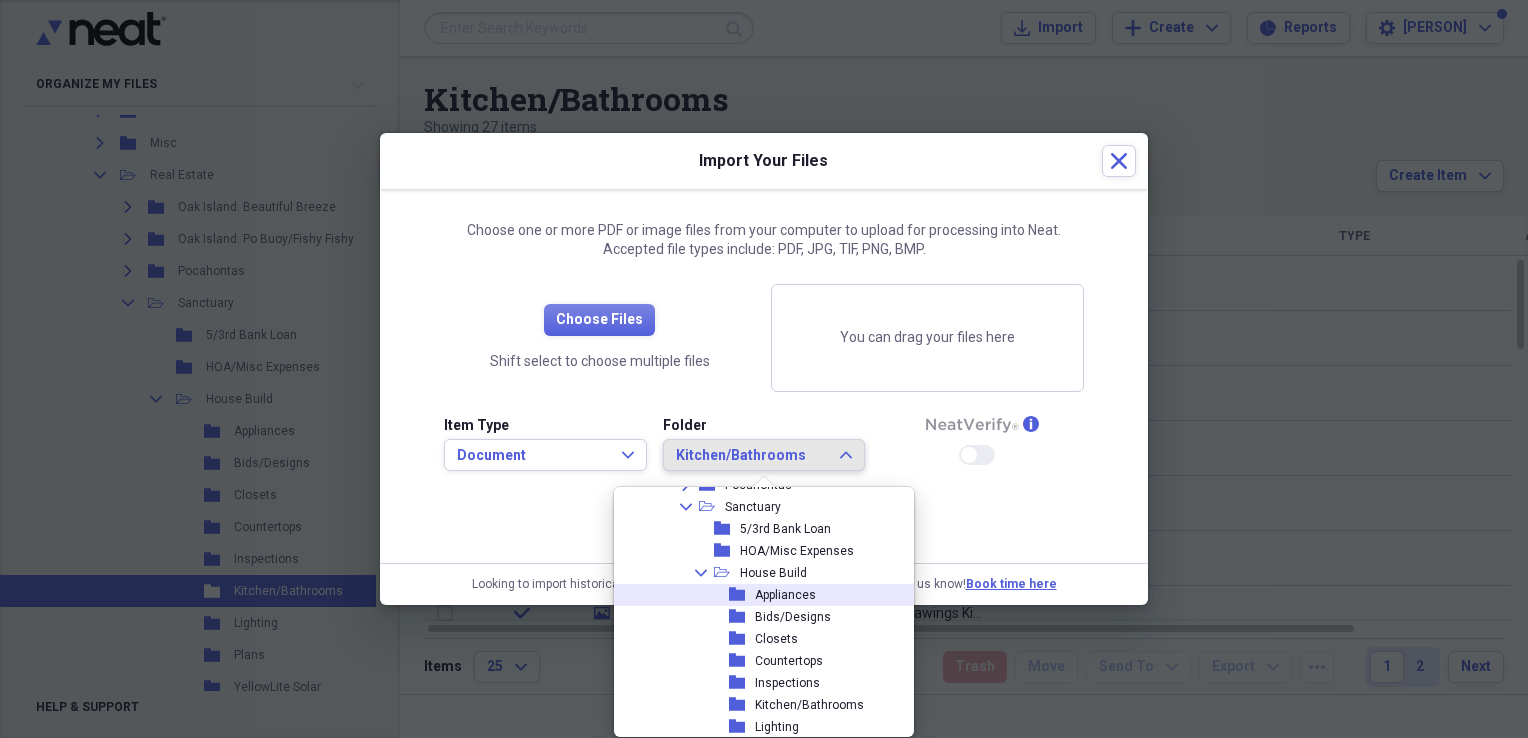 scroll, scrollTop: 1602, scrollLeft: 0, axis: vertical 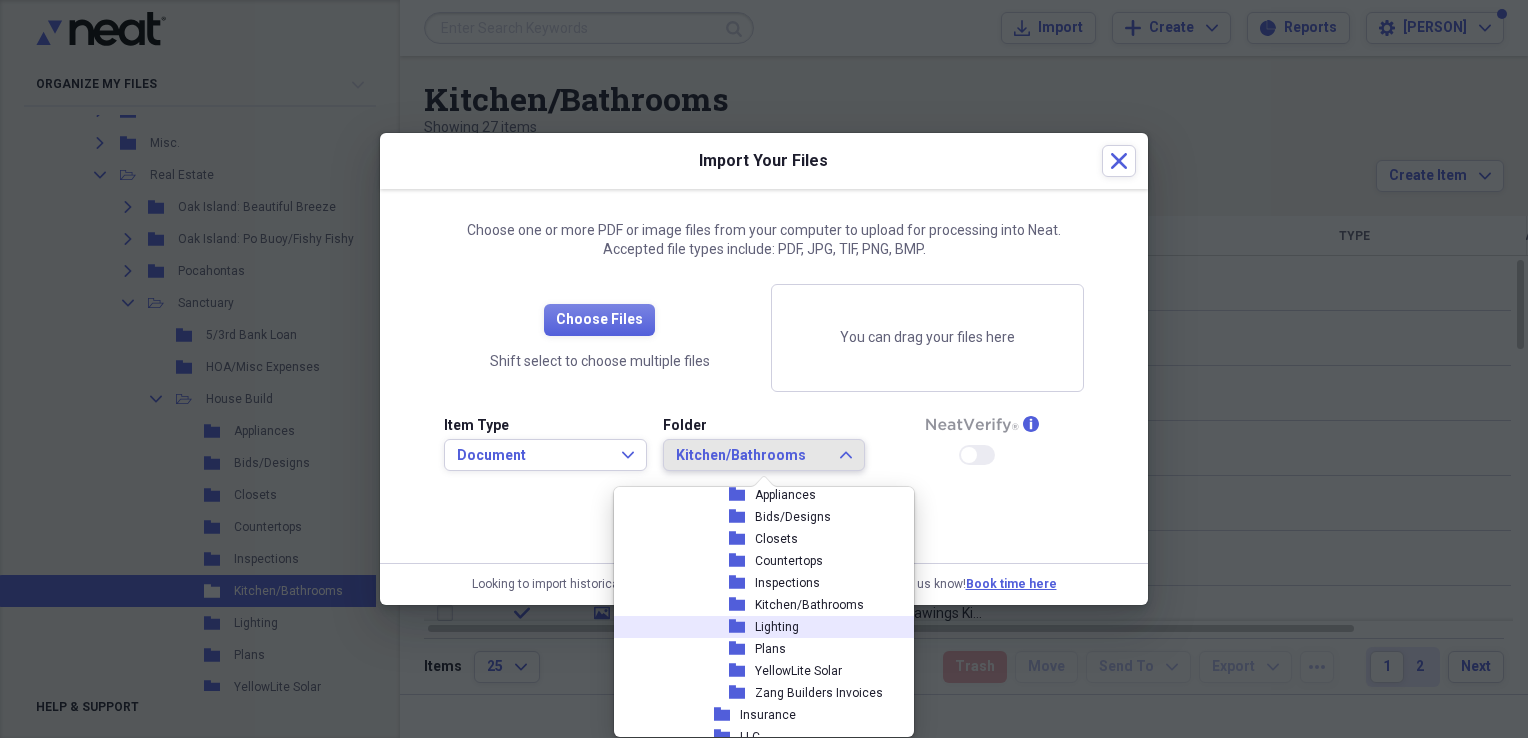click on "Lighting" at bounding box center (777, 627) 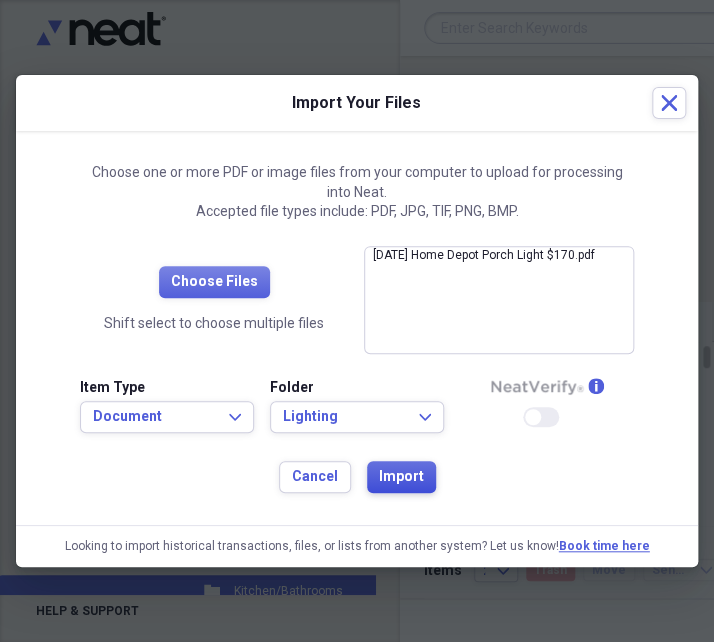 click on "Import" at bounding box center (401, 477) 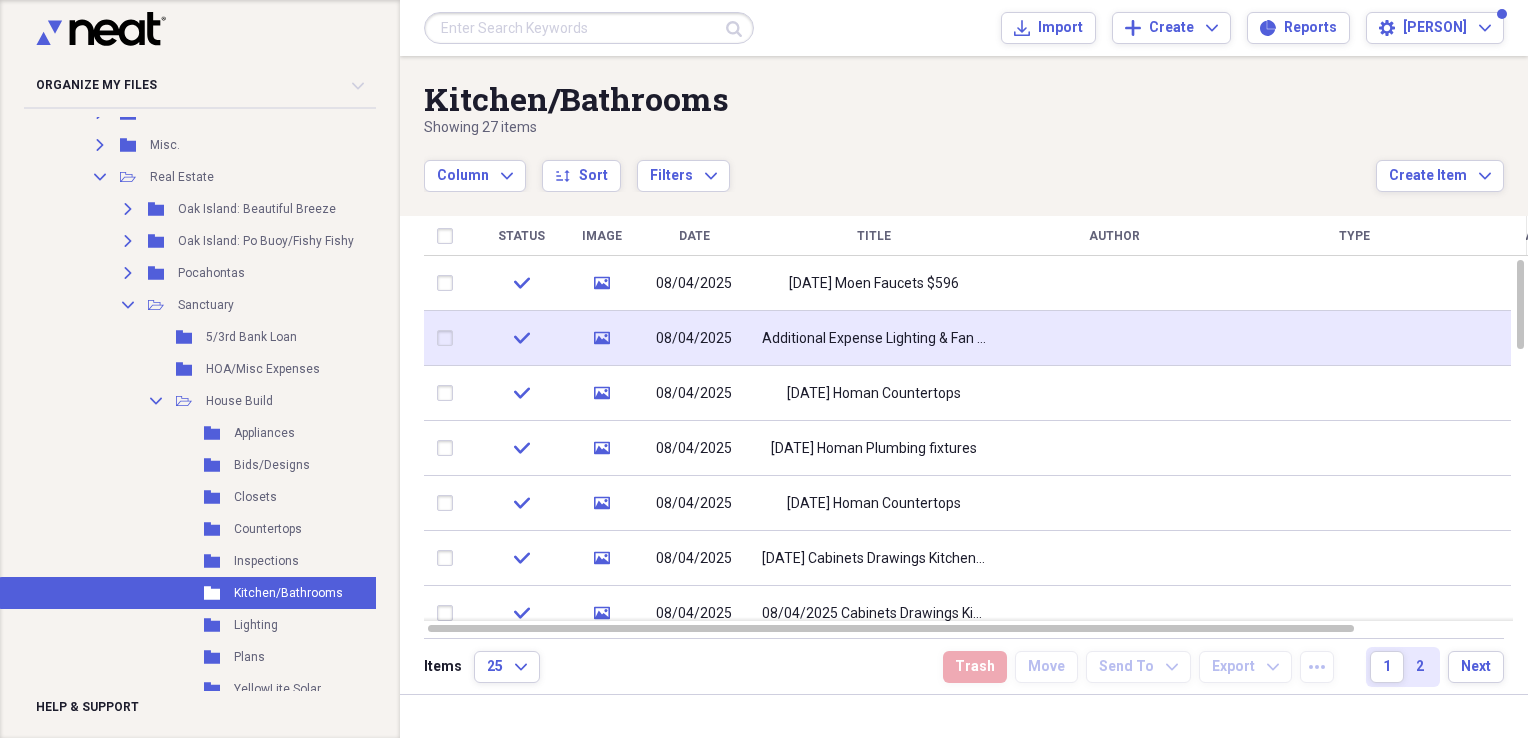 click at bounding box center [449, 338] 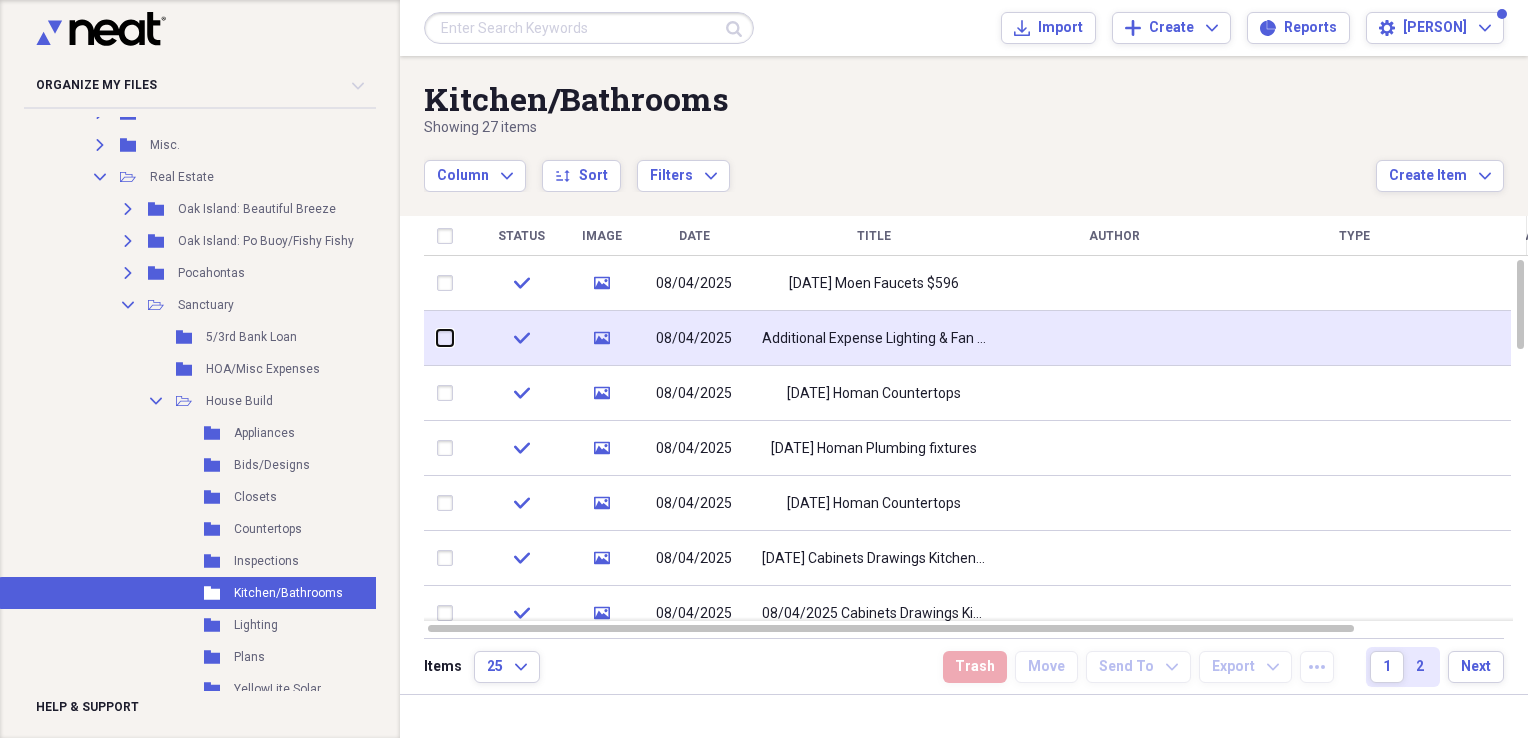click at bounding box center (437, 338) 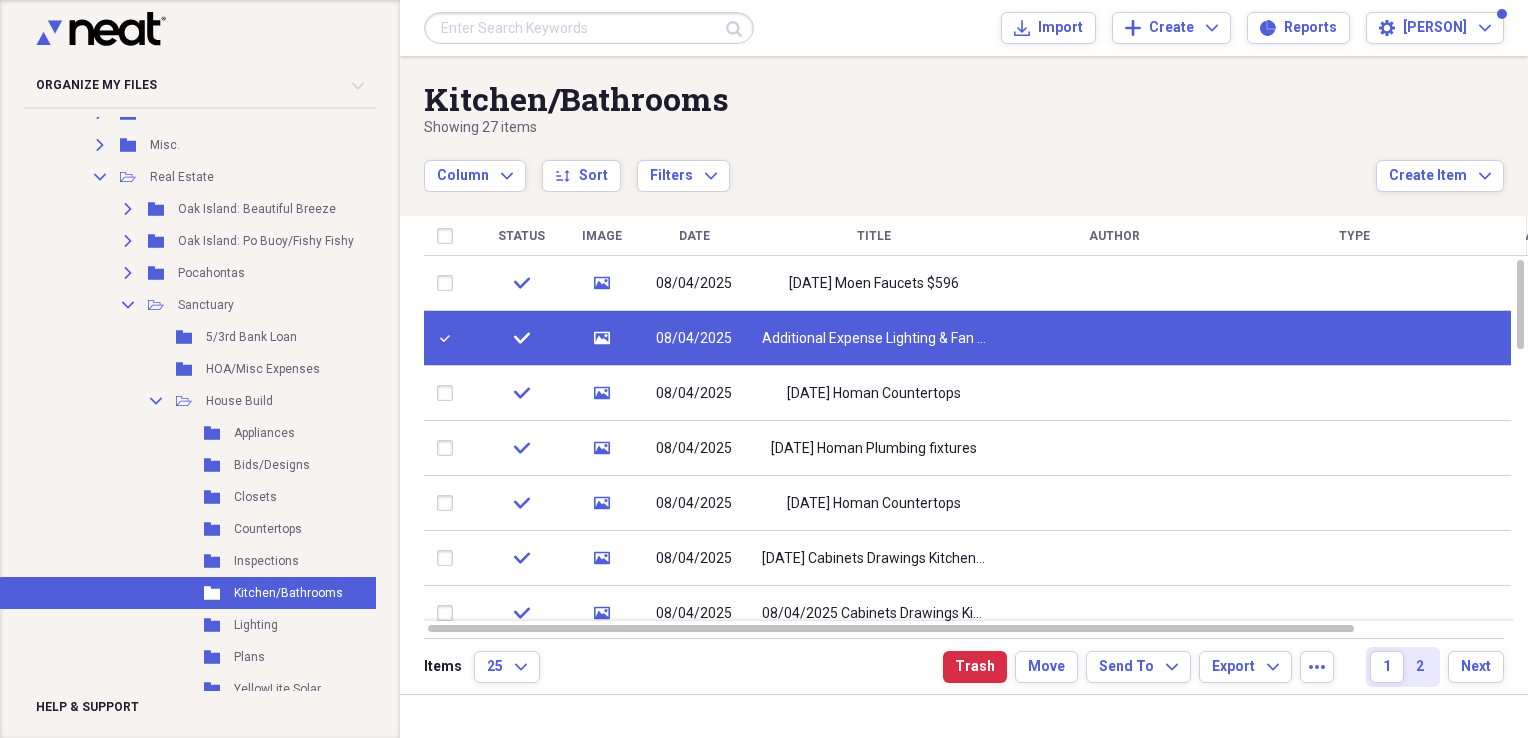 click at bounding box center [1114, 338] 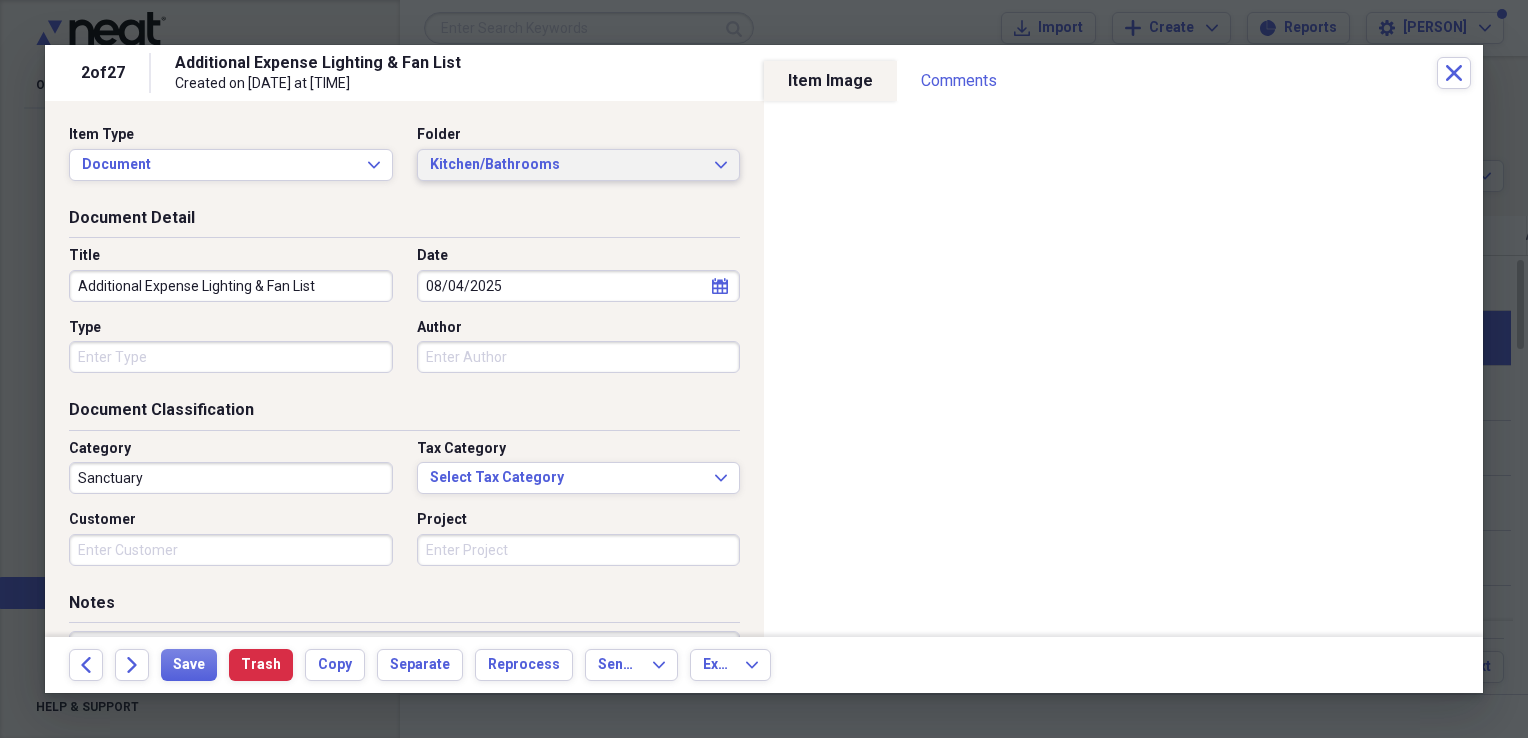 click on "Kitchen/Bathrooms Expand" at bounding box center (579, 165) 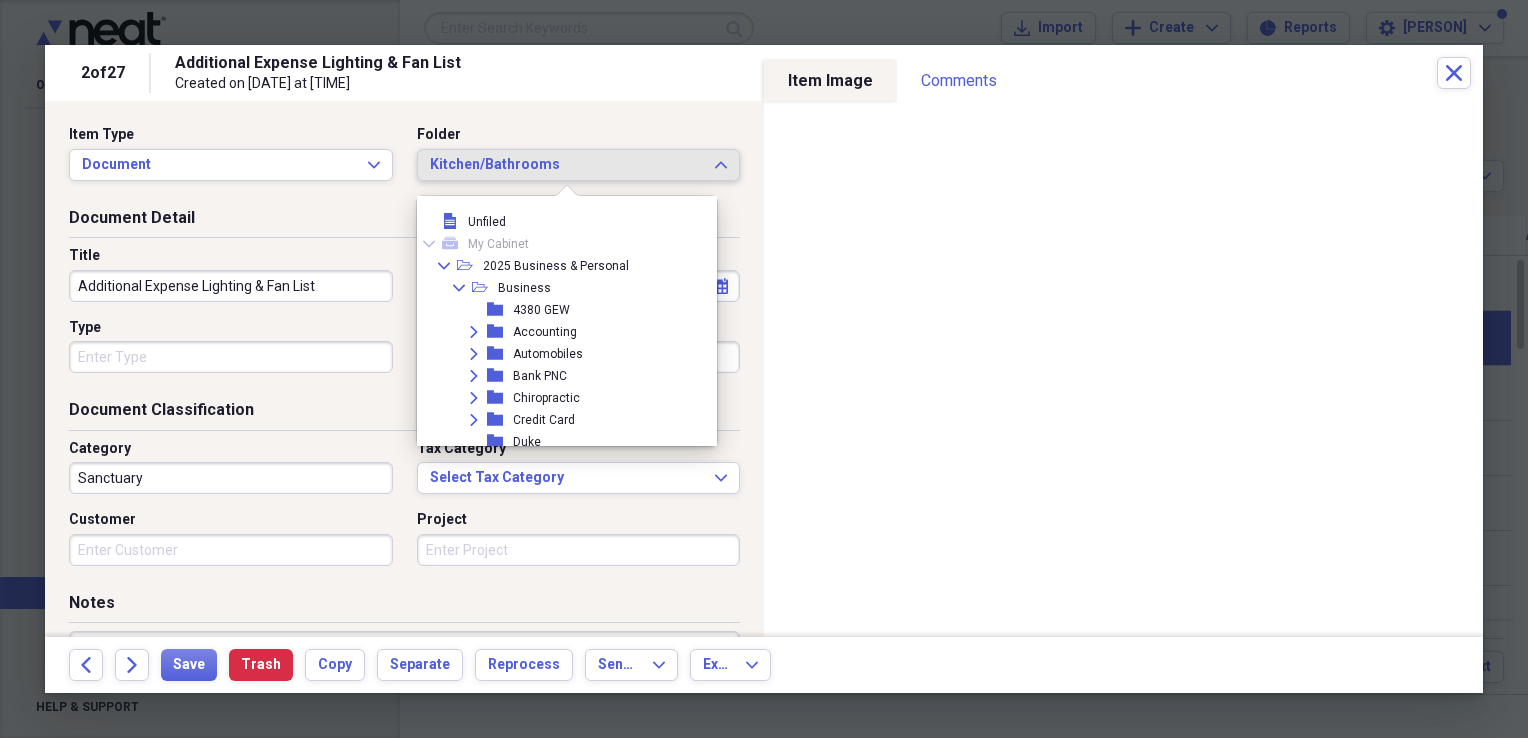 scroll, scrollTop: 1602, scrollLeft: 0, axis: vertical 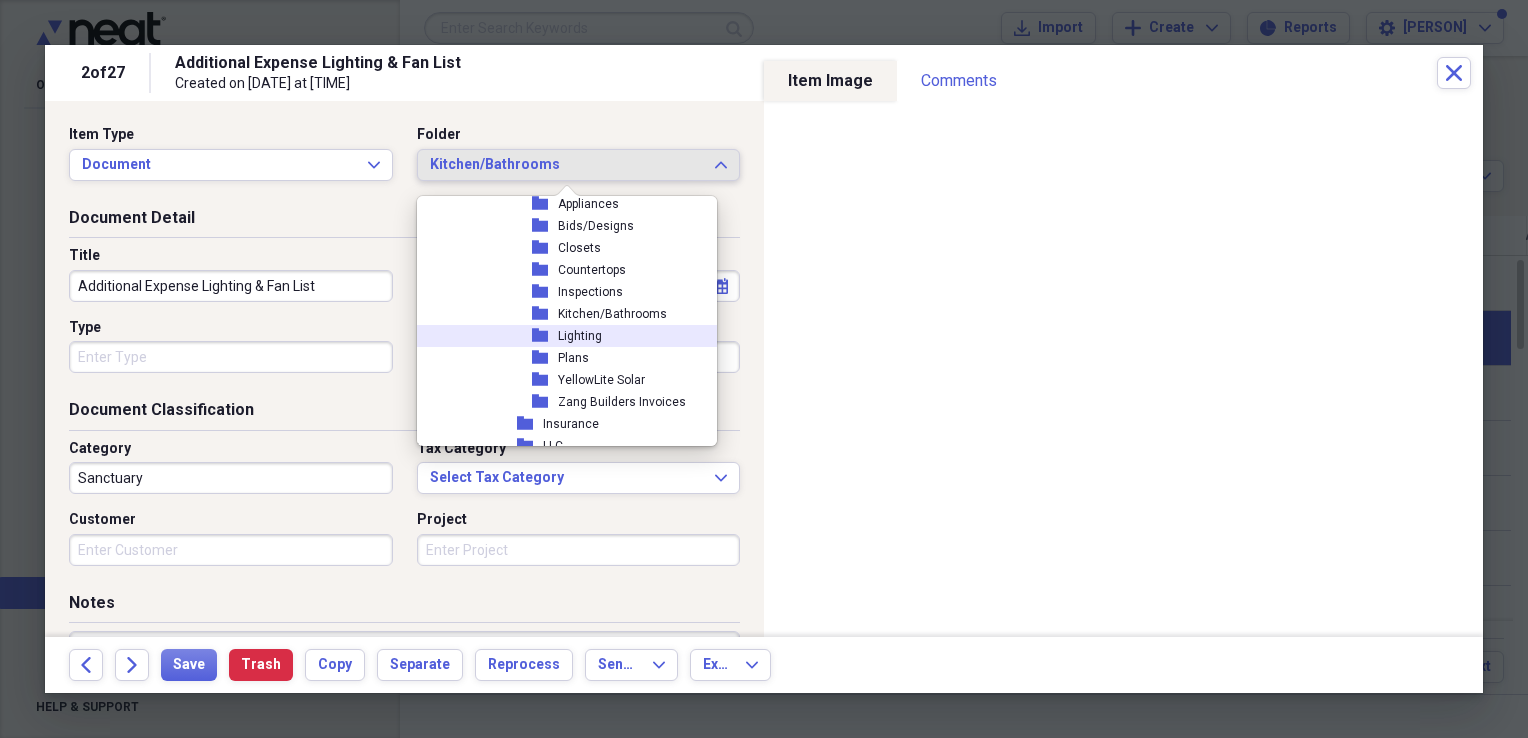 click on "folder Lighting" at bounding box center [573, 336] 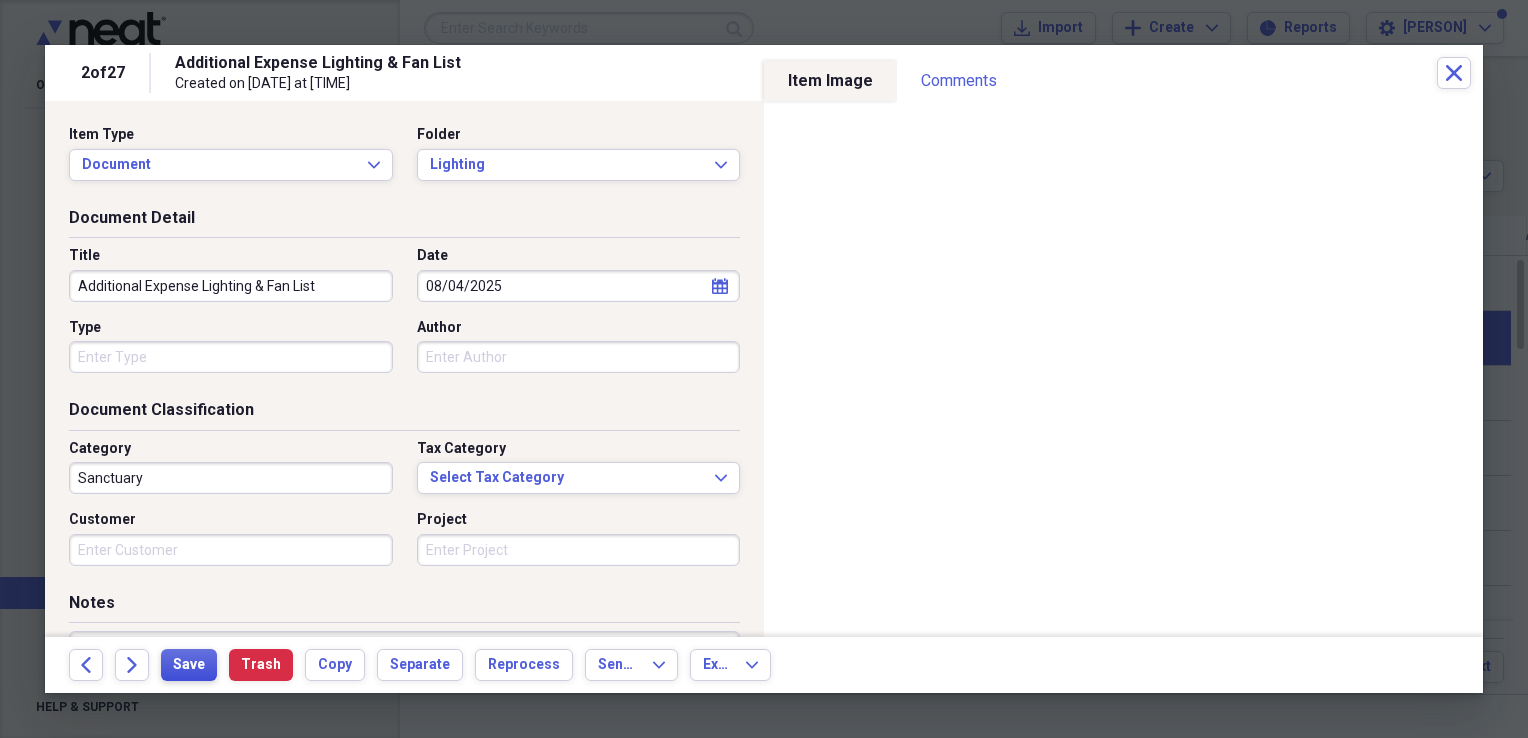 click on "Save" at bounding box center (189, 665) 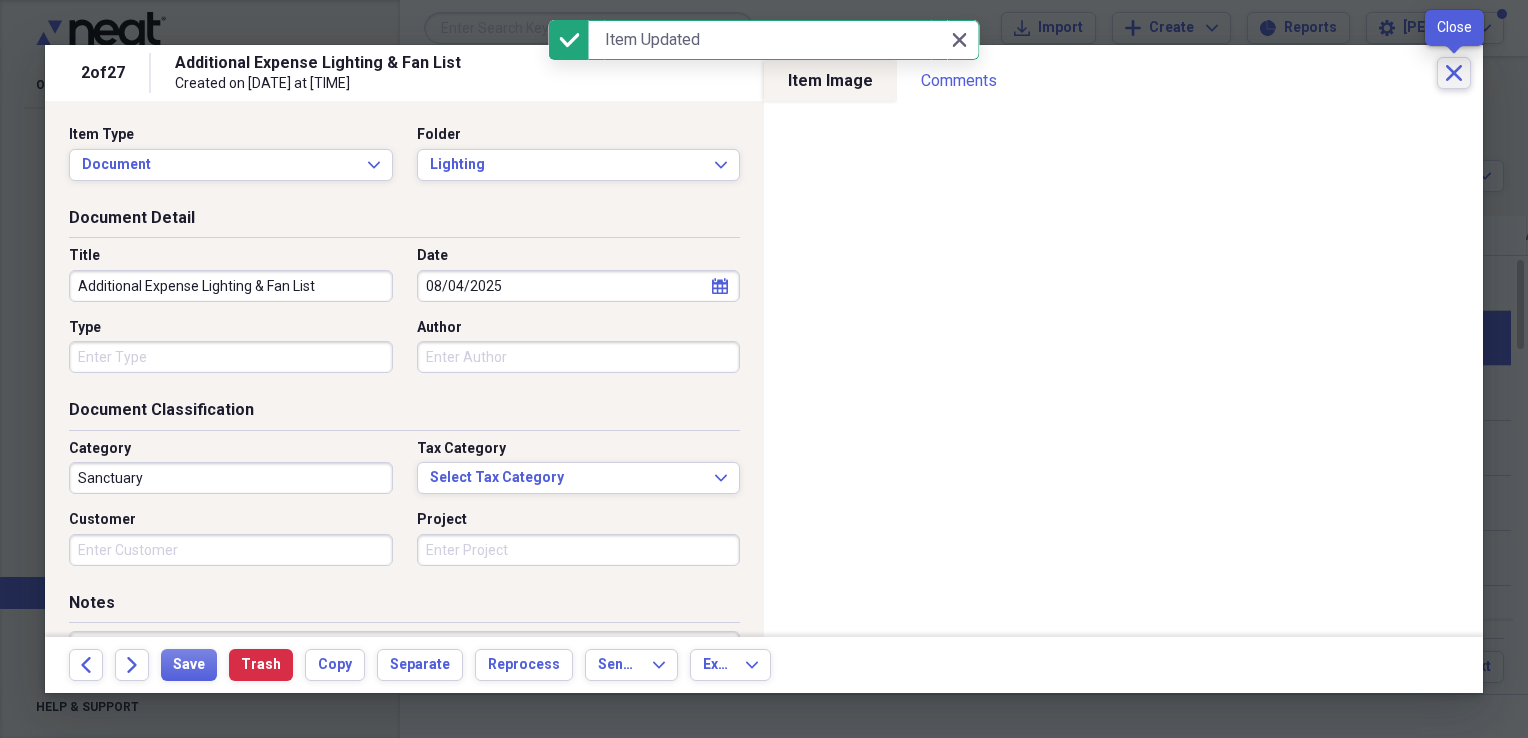 click 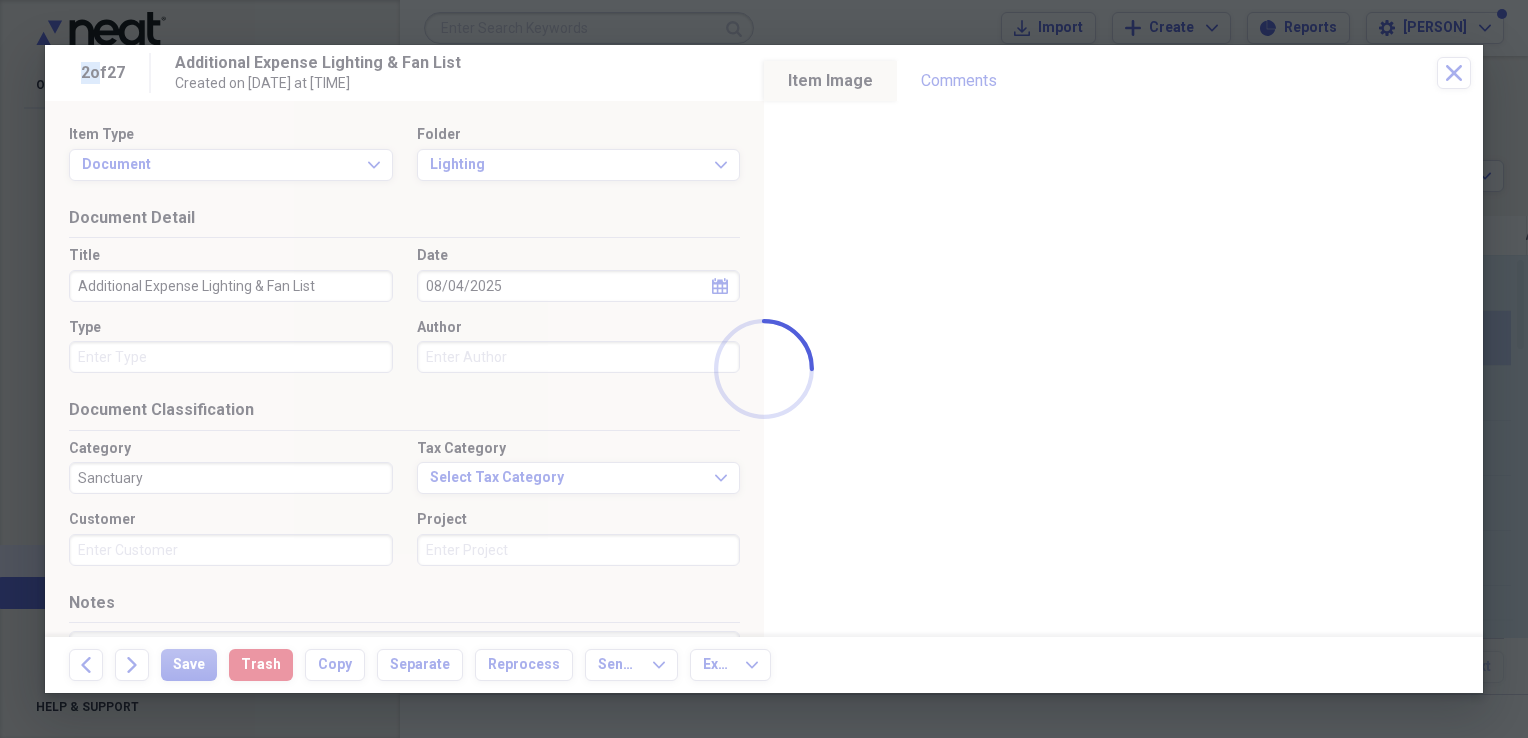 checkbox on "false" 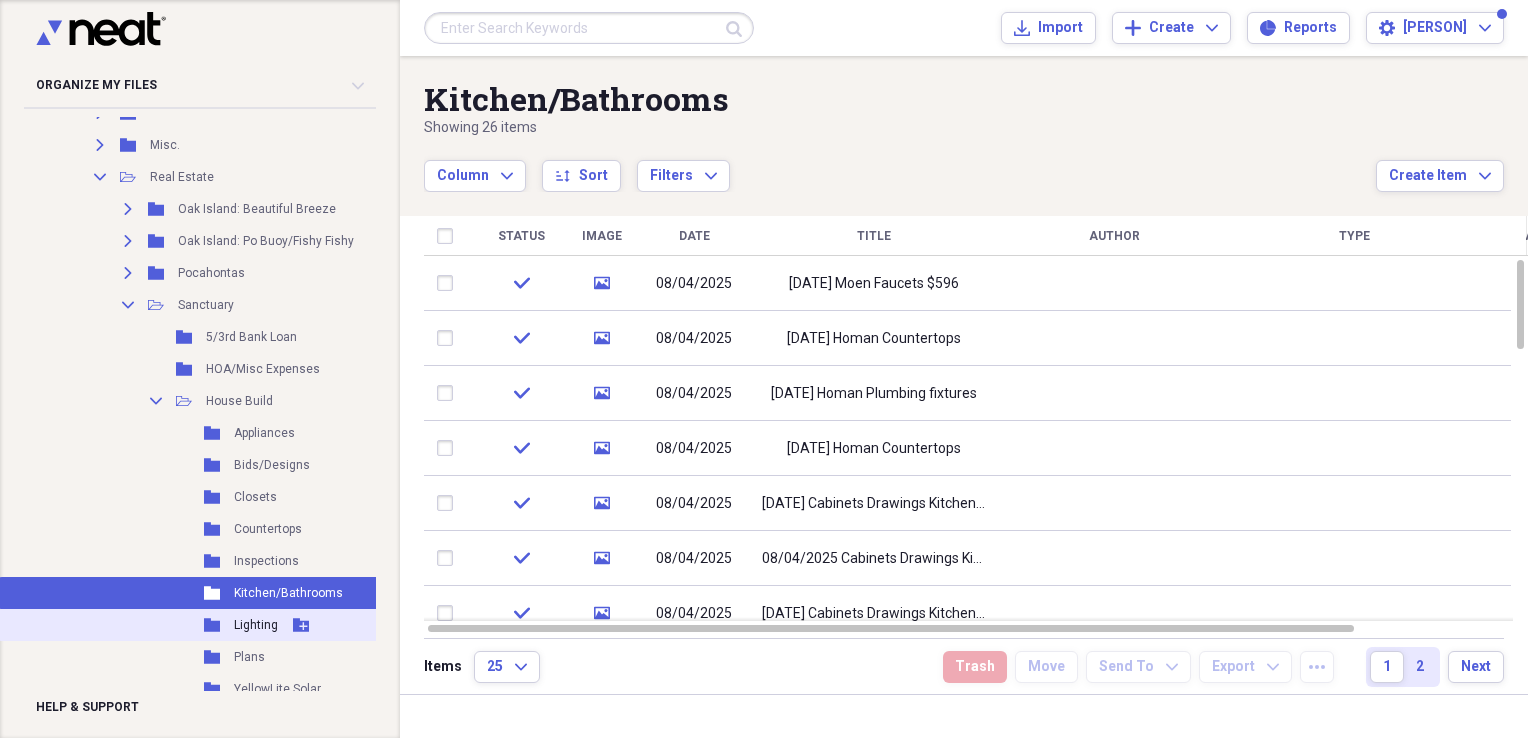 click on "Lighting" at bounding box center (256, 625) 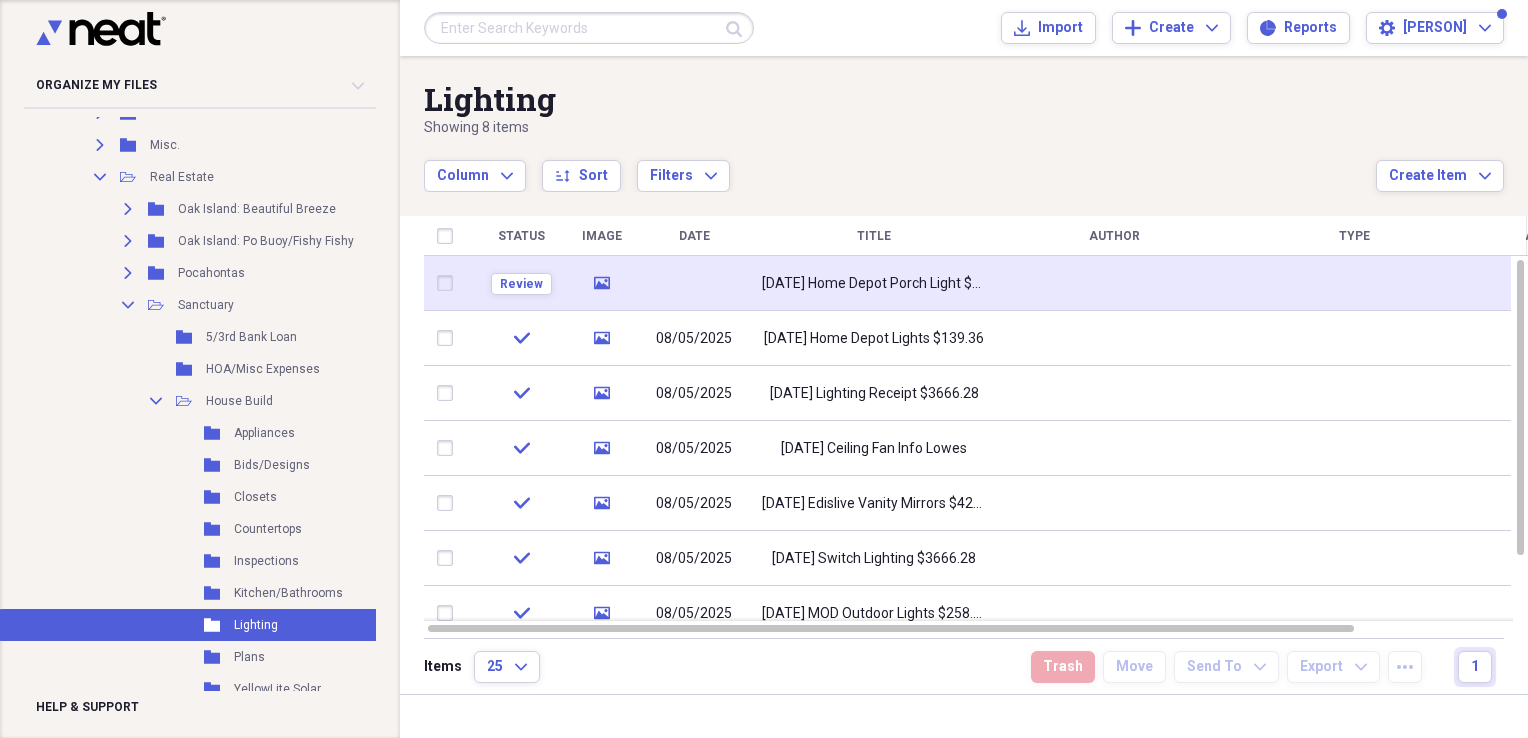 click on "[DATE] Home Depot Porch Light $170" at bounding box center [874, 284] 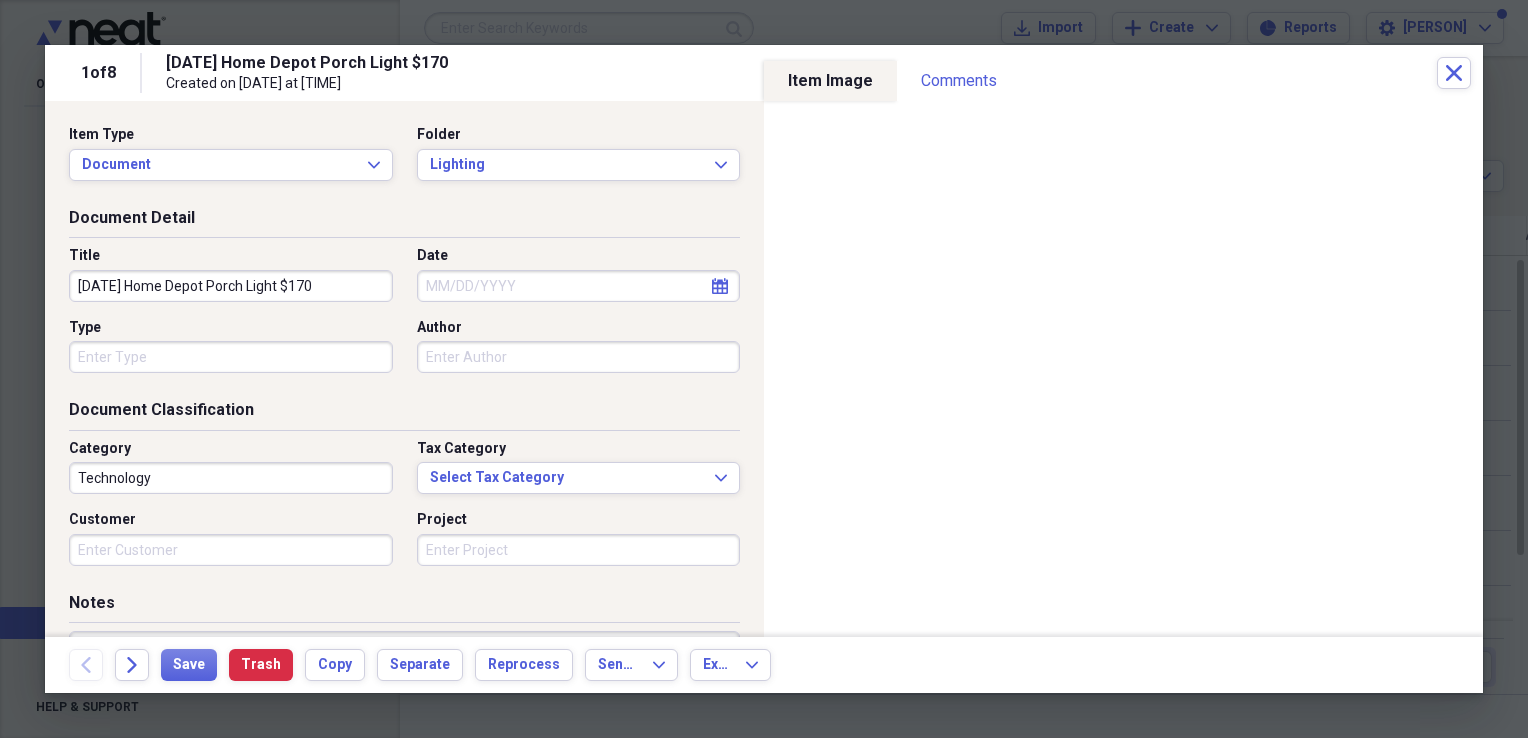 click on "[DATE] Home Depot Porch Light $170" at bounding box center (231, 286) 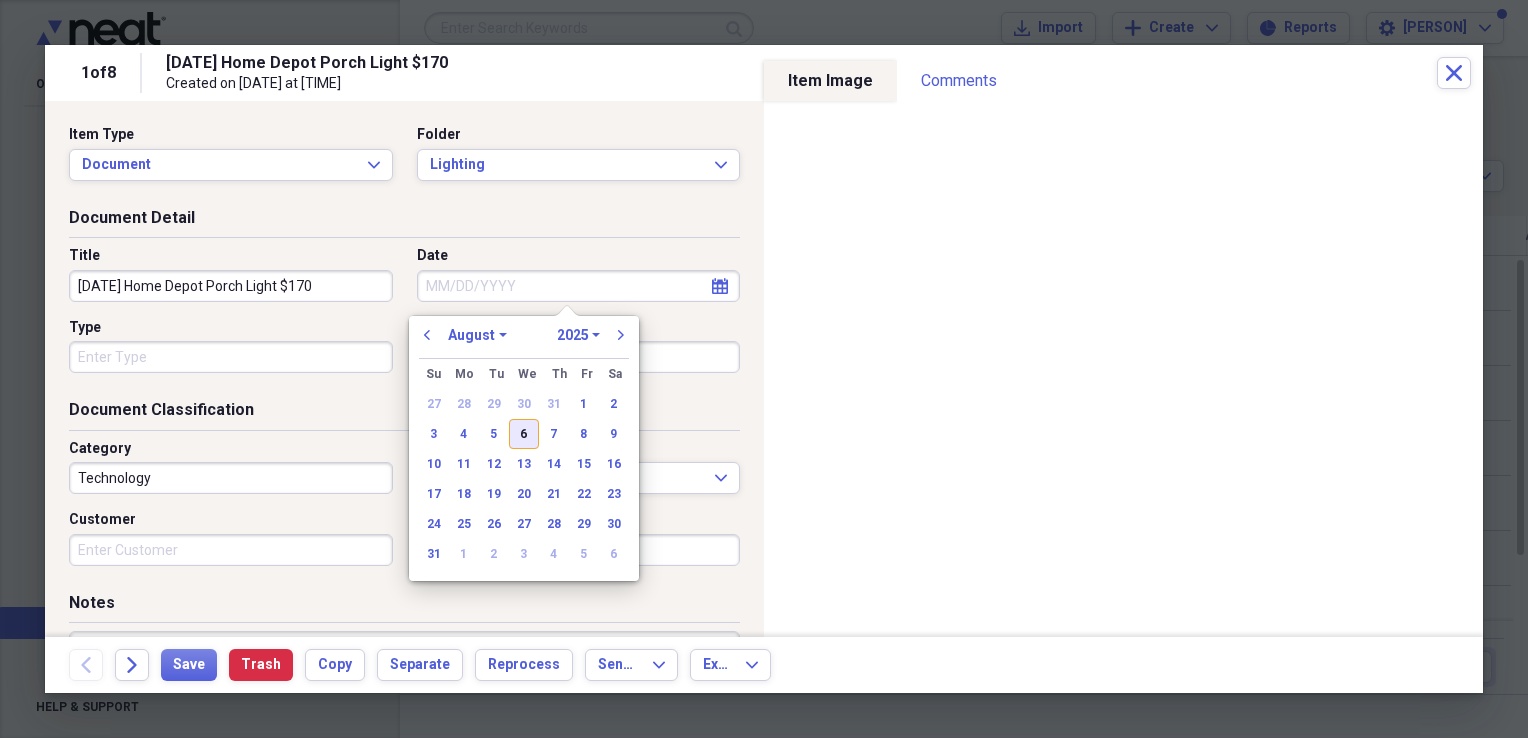 click on "6" at bounding box center (524, 434) 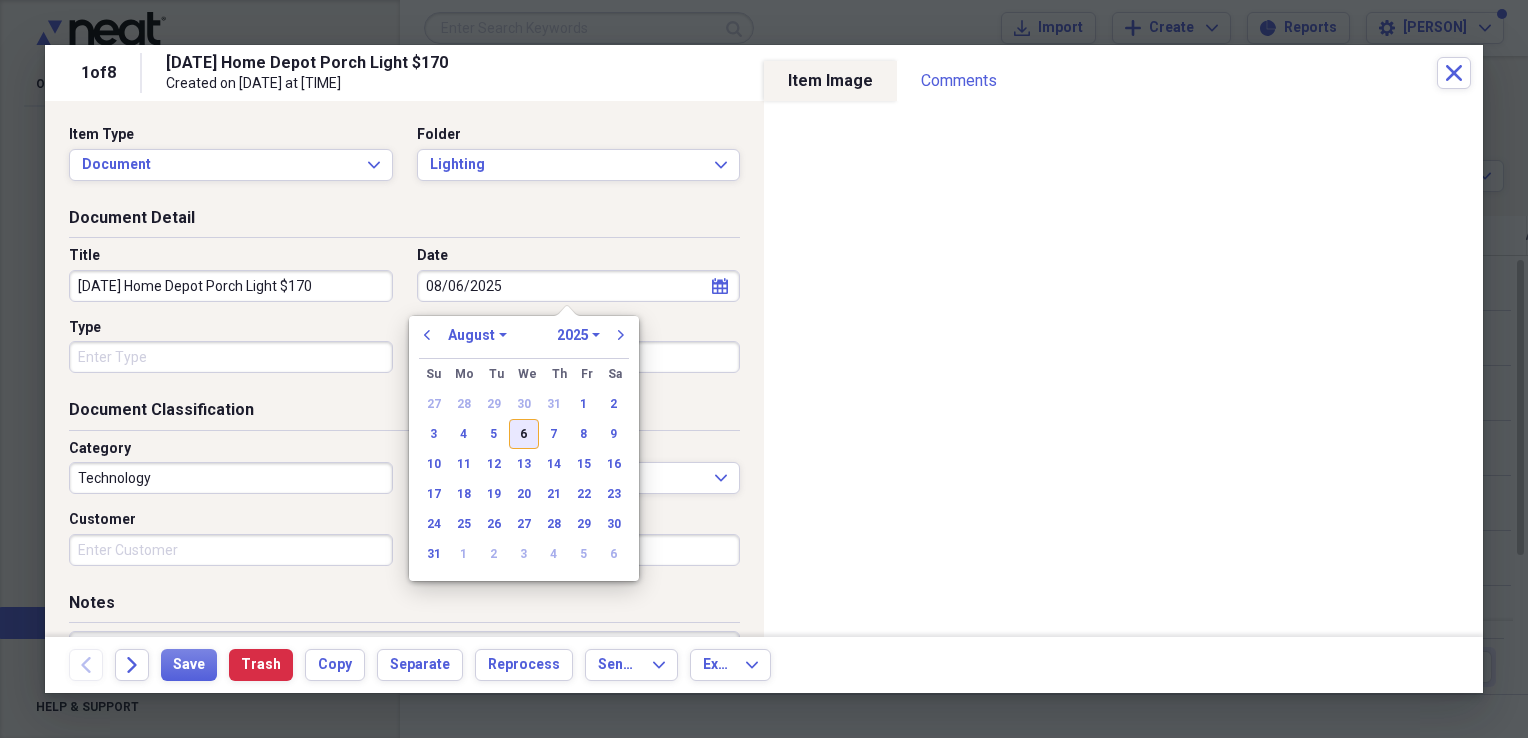 type on "08/06/2025" 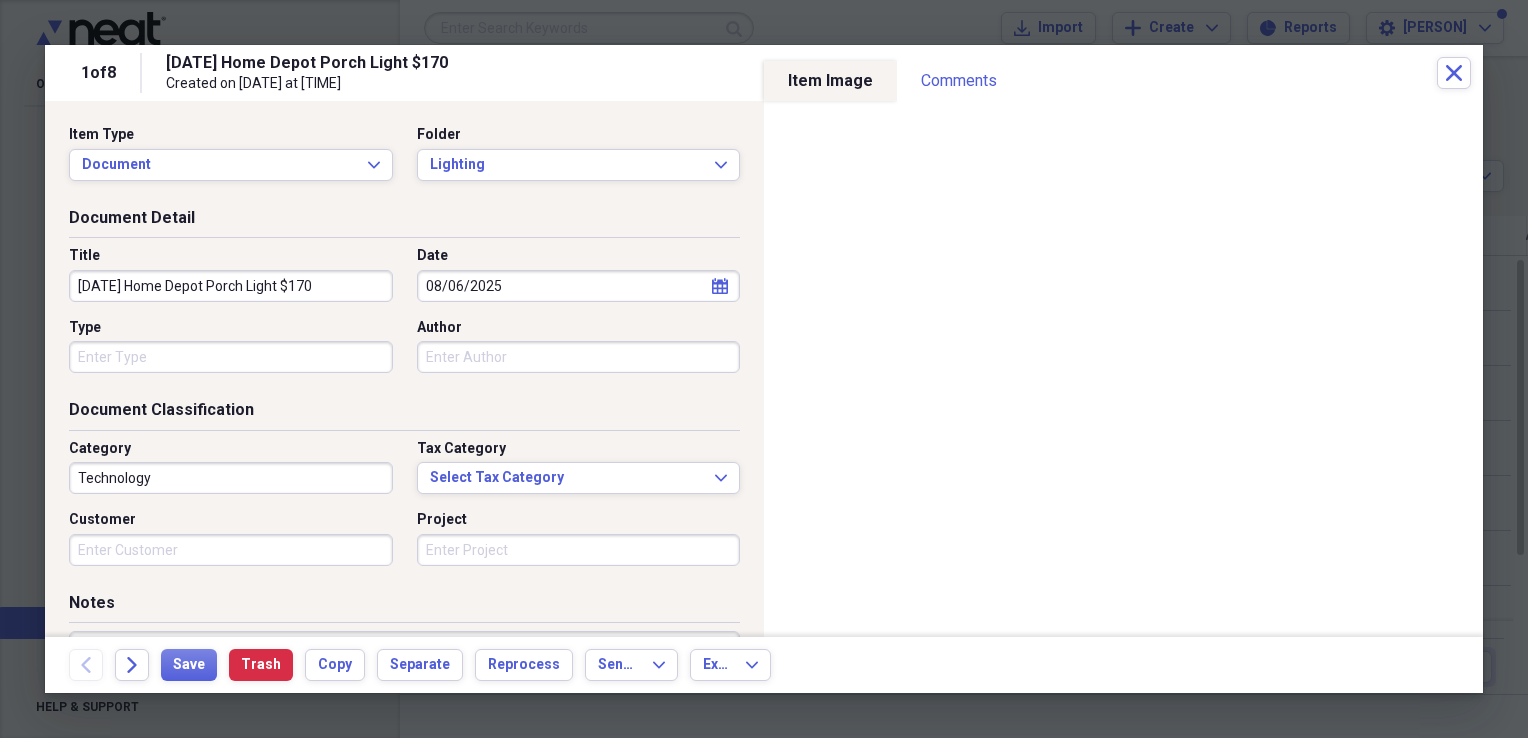click on "Technology" at bounding box center [231, 478] 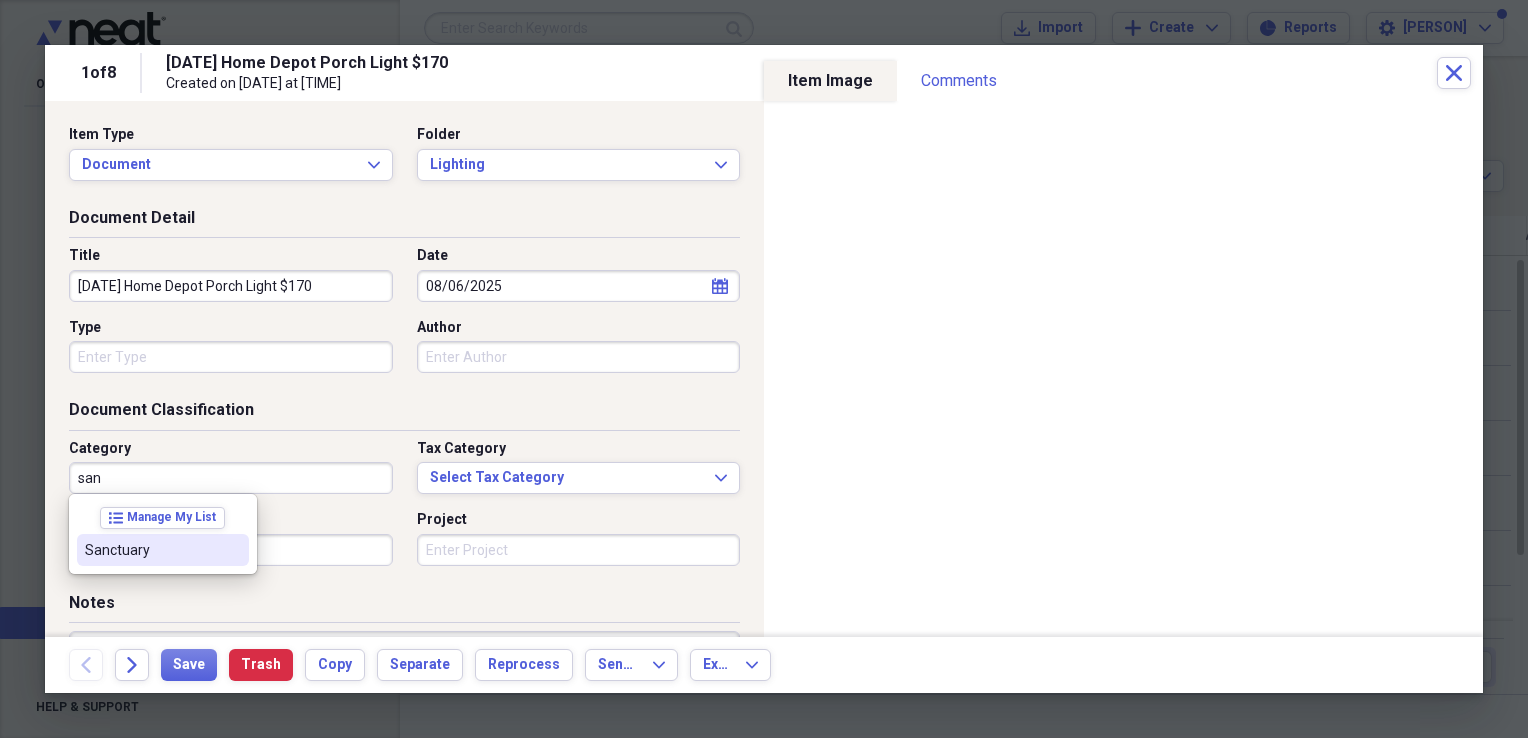click on "Sanctuary" at bounding box center (163, 550) 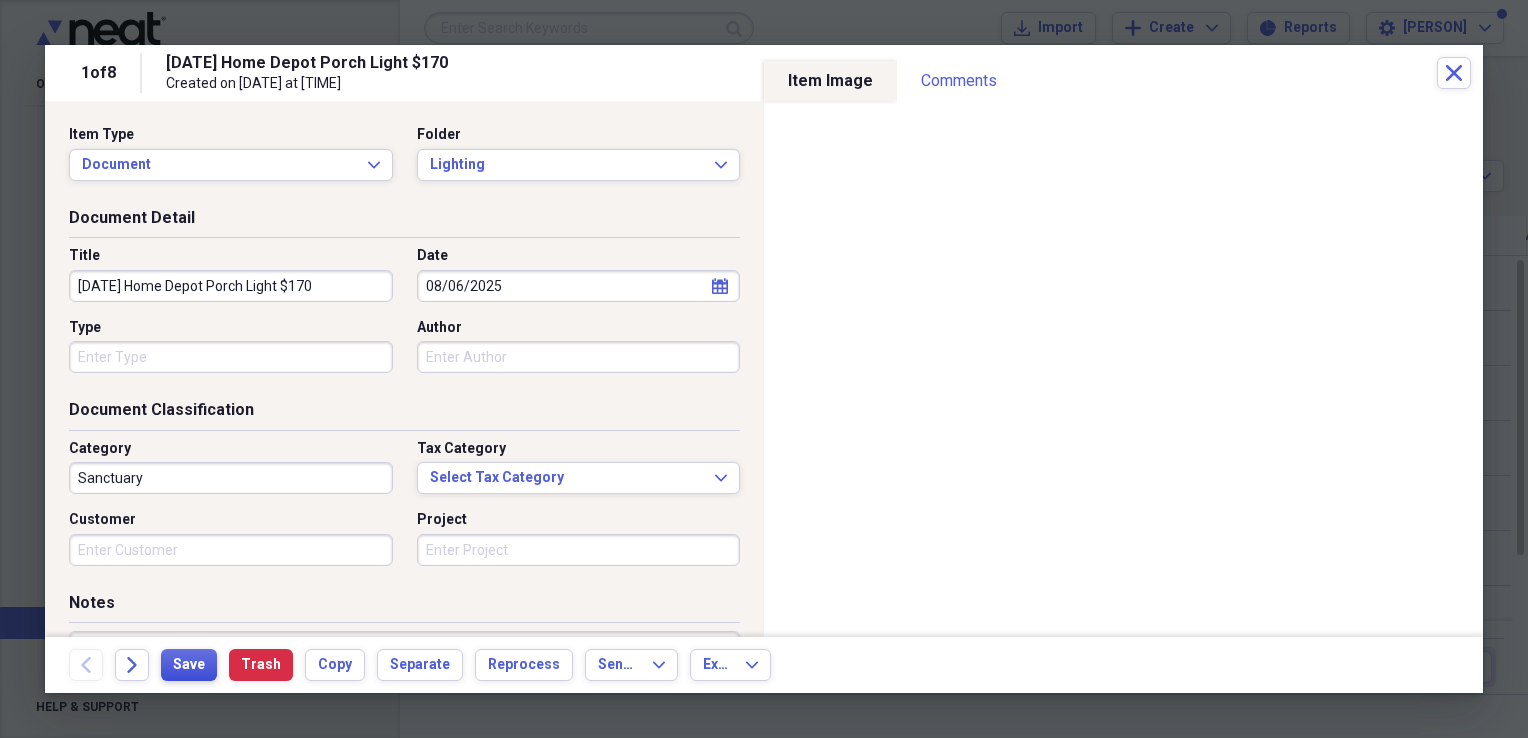 click on "Save" at bounding box center [189, 665] 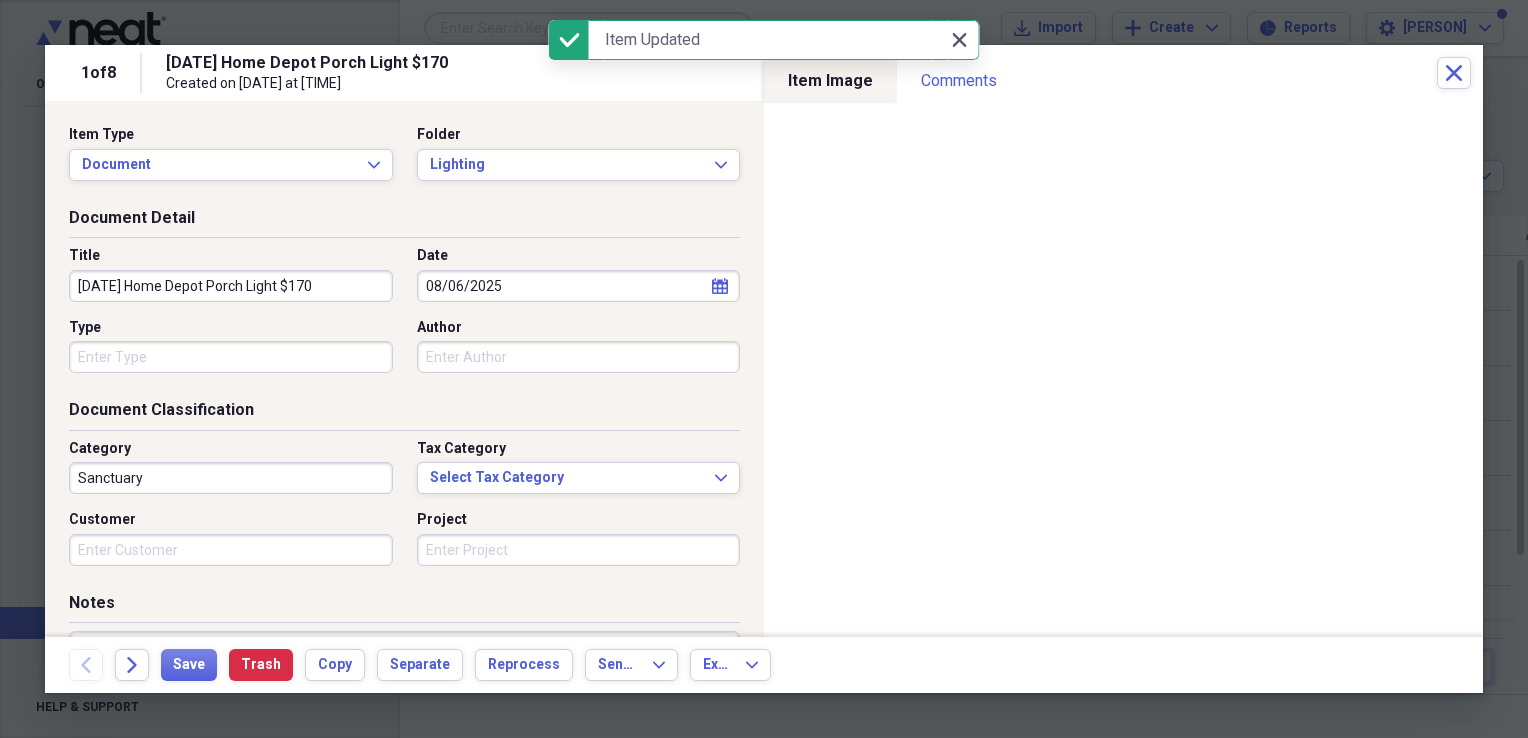 click on "Close Close" at bounding box center [959, 40] 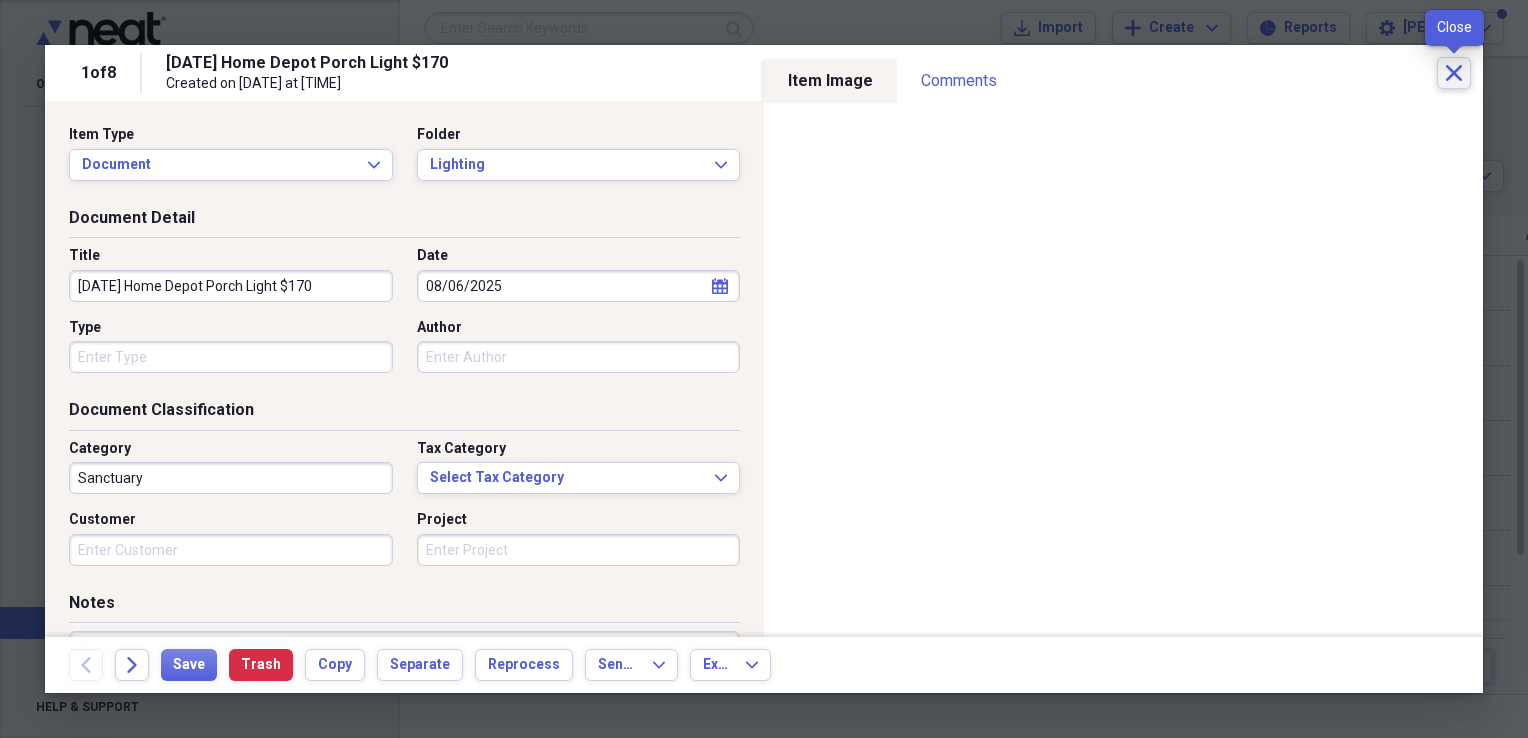 click on "Close" at bounding box center [1454, 73] 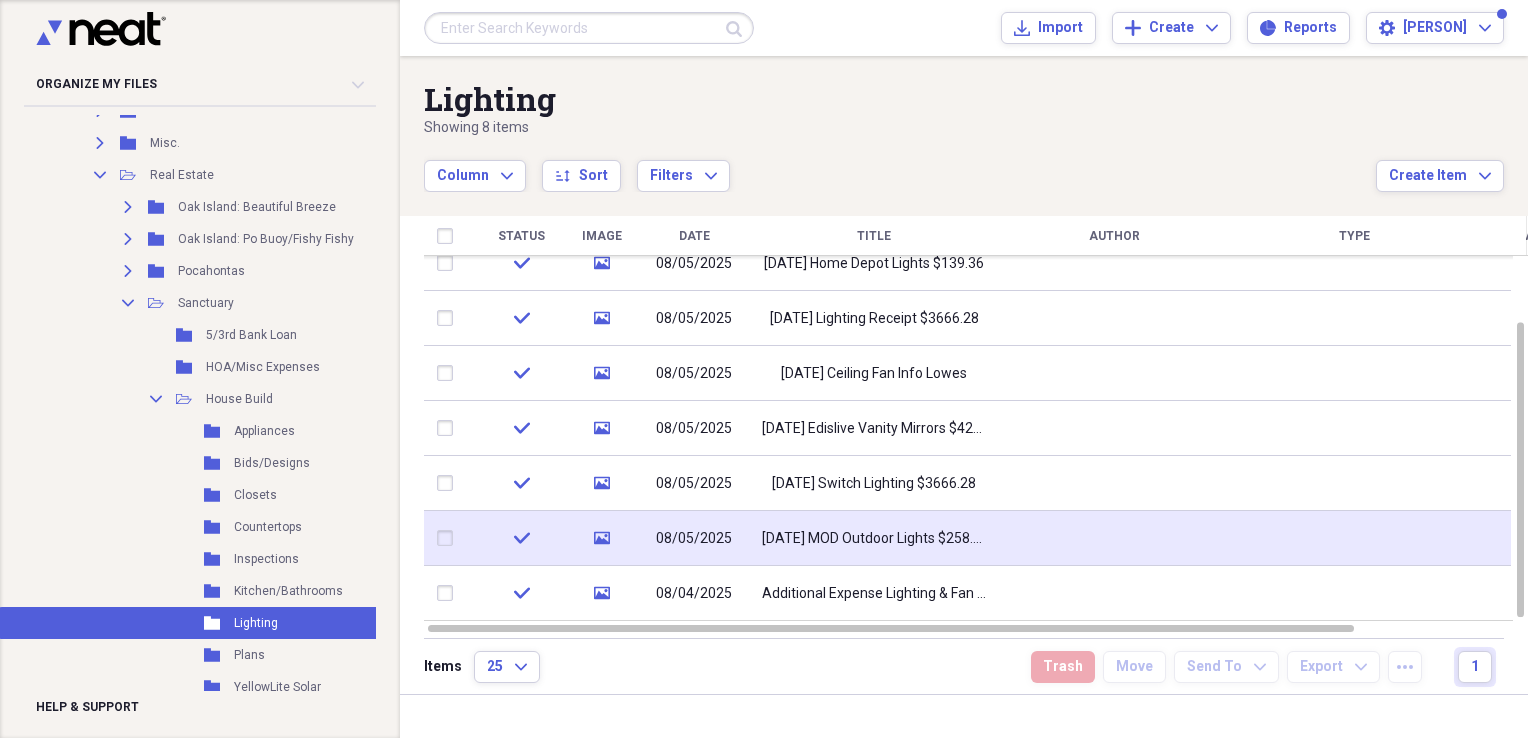 click on "[DATE] MOD Outdoor Lights $258.66" at bounding box center [874, 539] 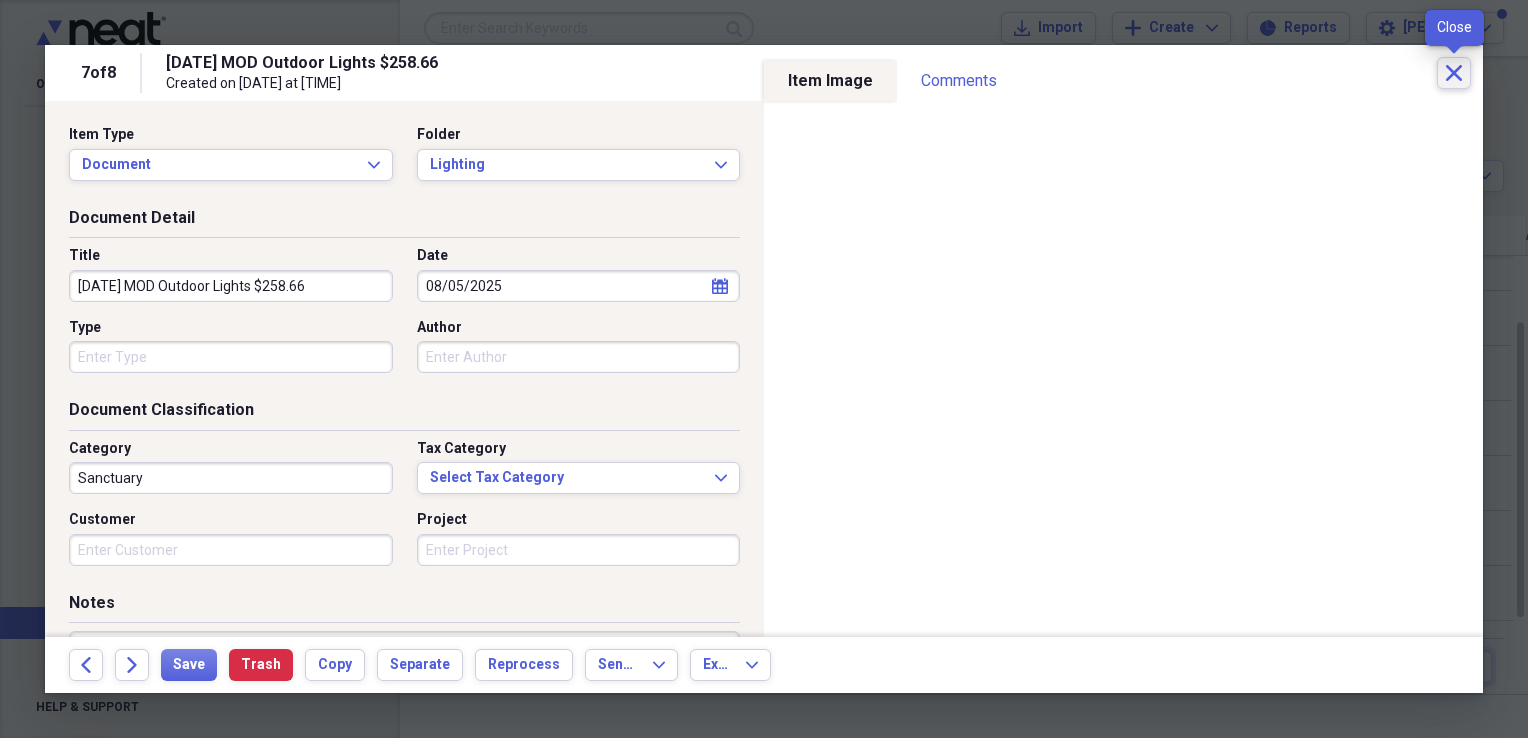 click on "Close" 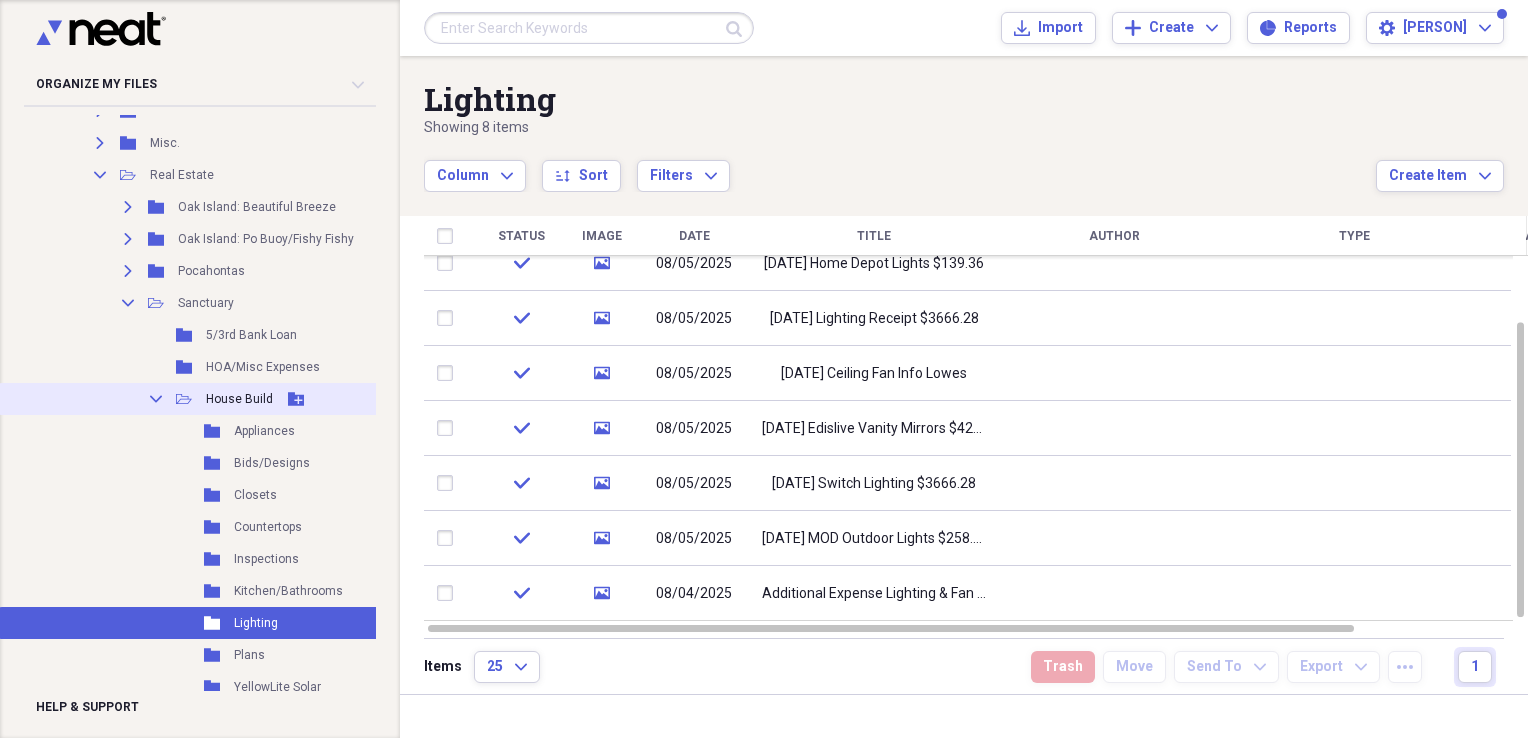 click 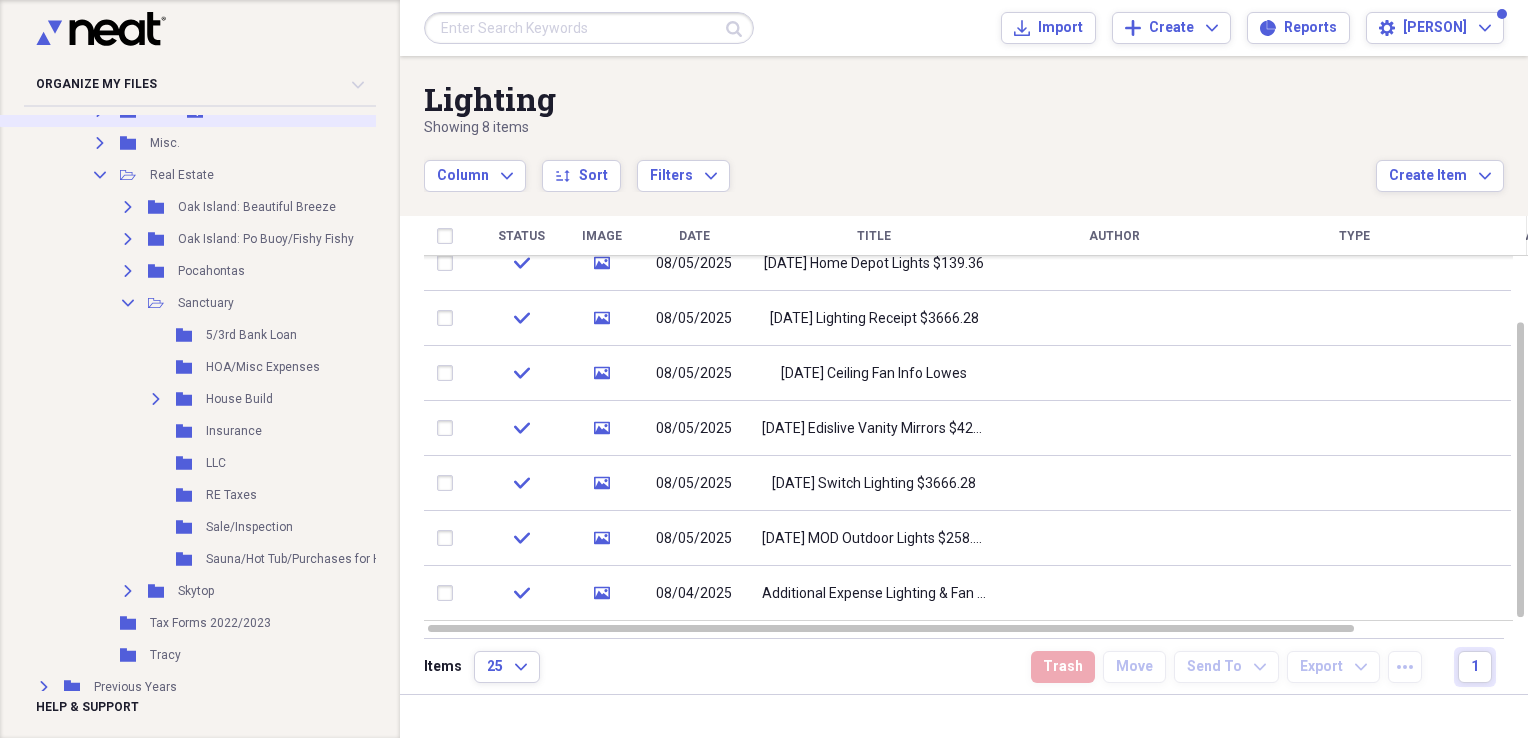 click on "Collapse" 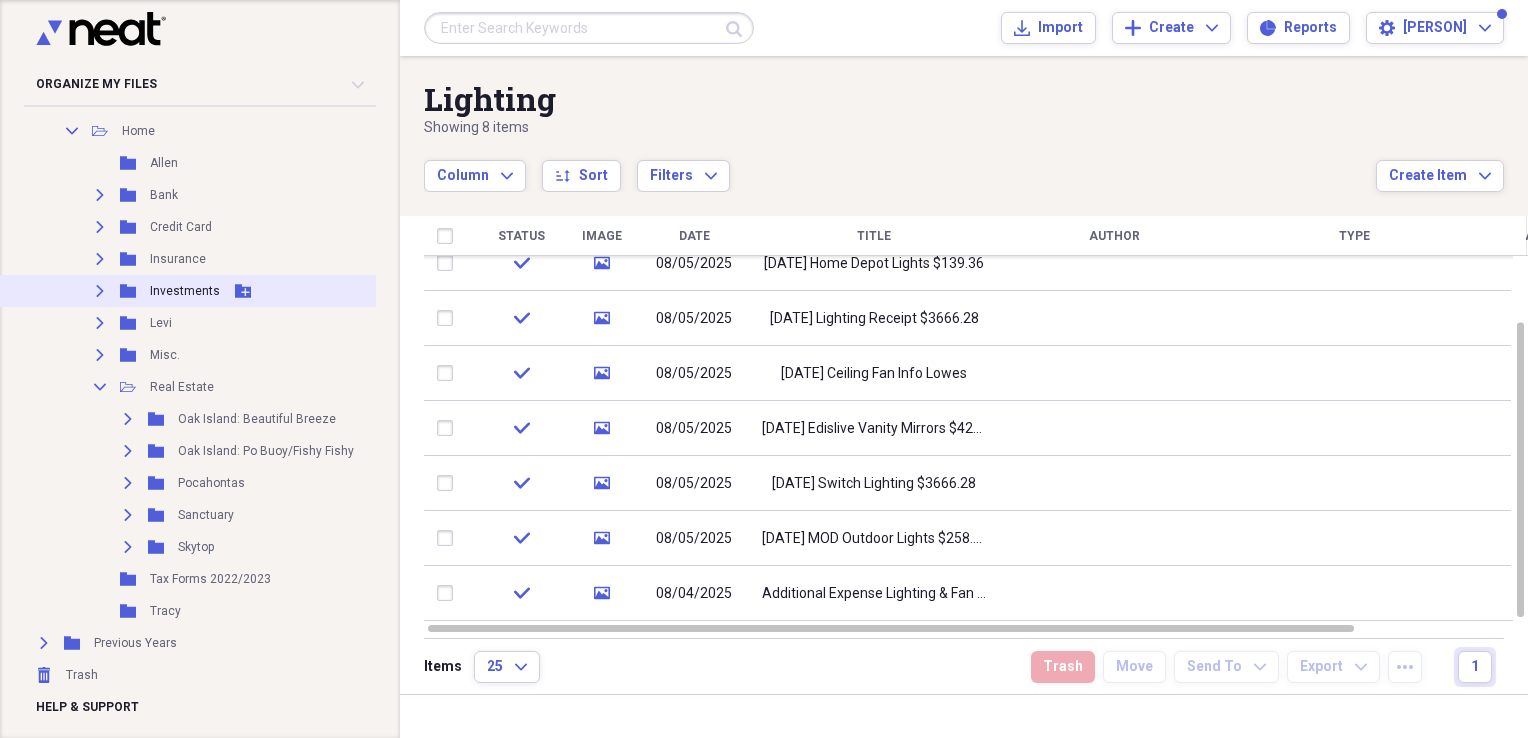 scroll, scrollTop: 268, scrollLeft: 0, axis: vertical 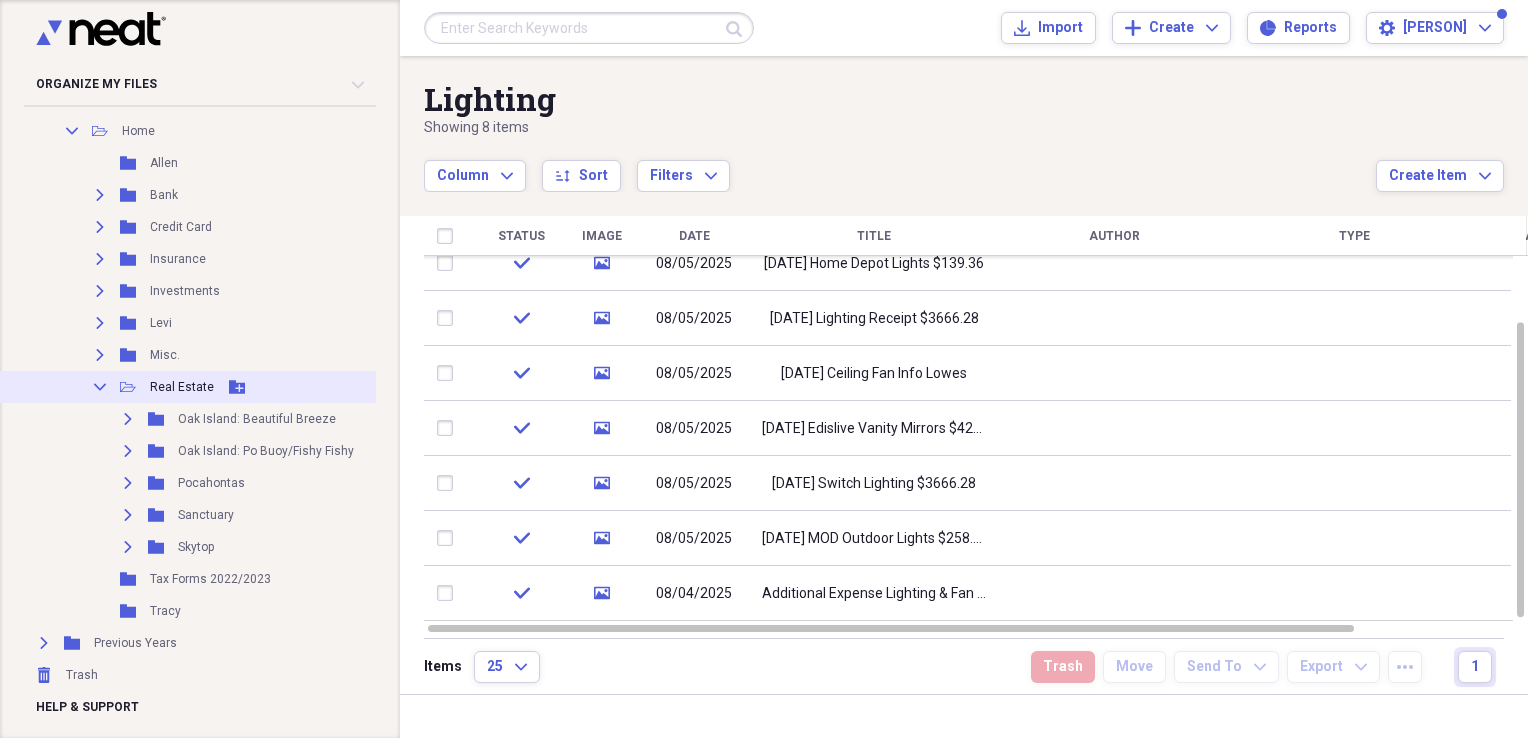 click on "Collapse" 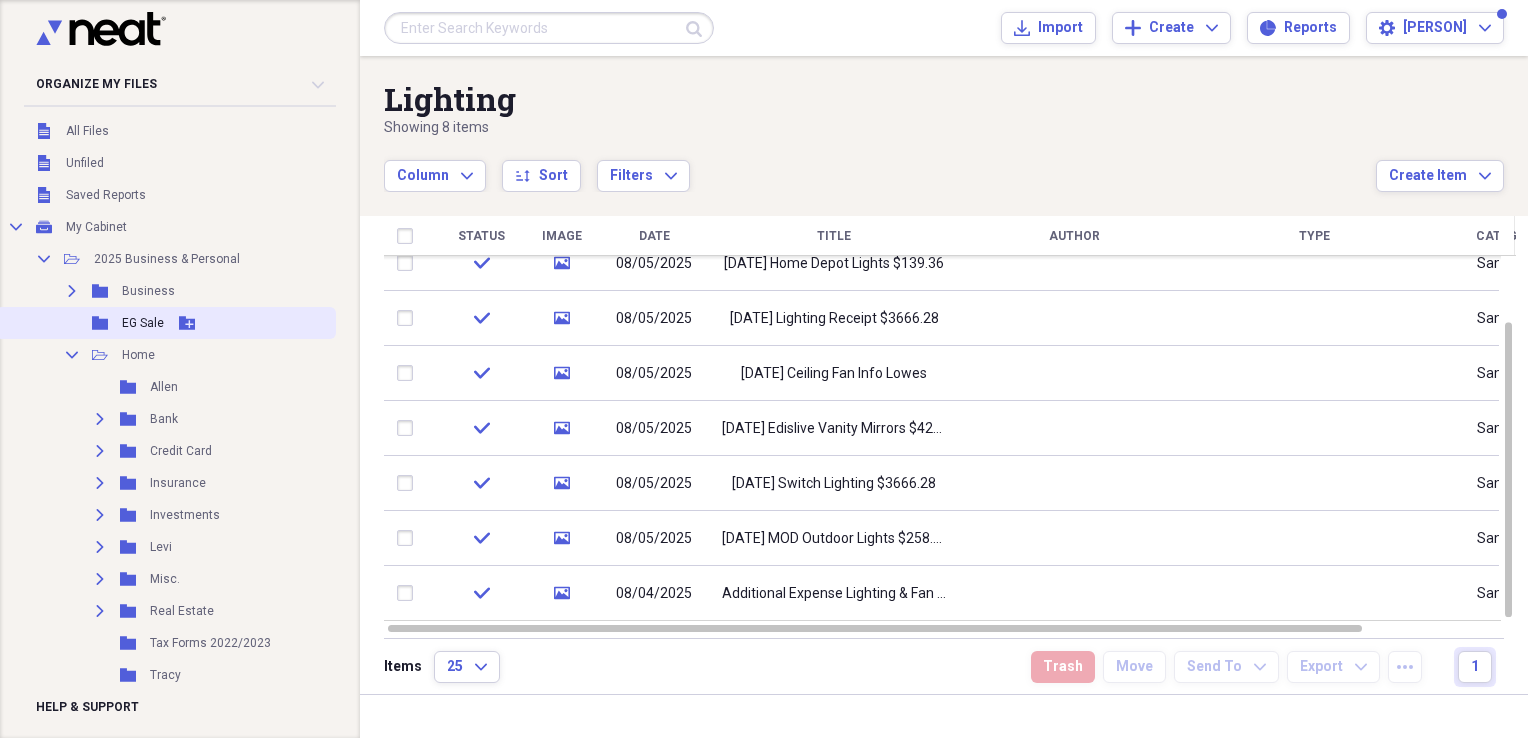 scroll, scrollTop: 0, scrollLeft: 0, axis: both 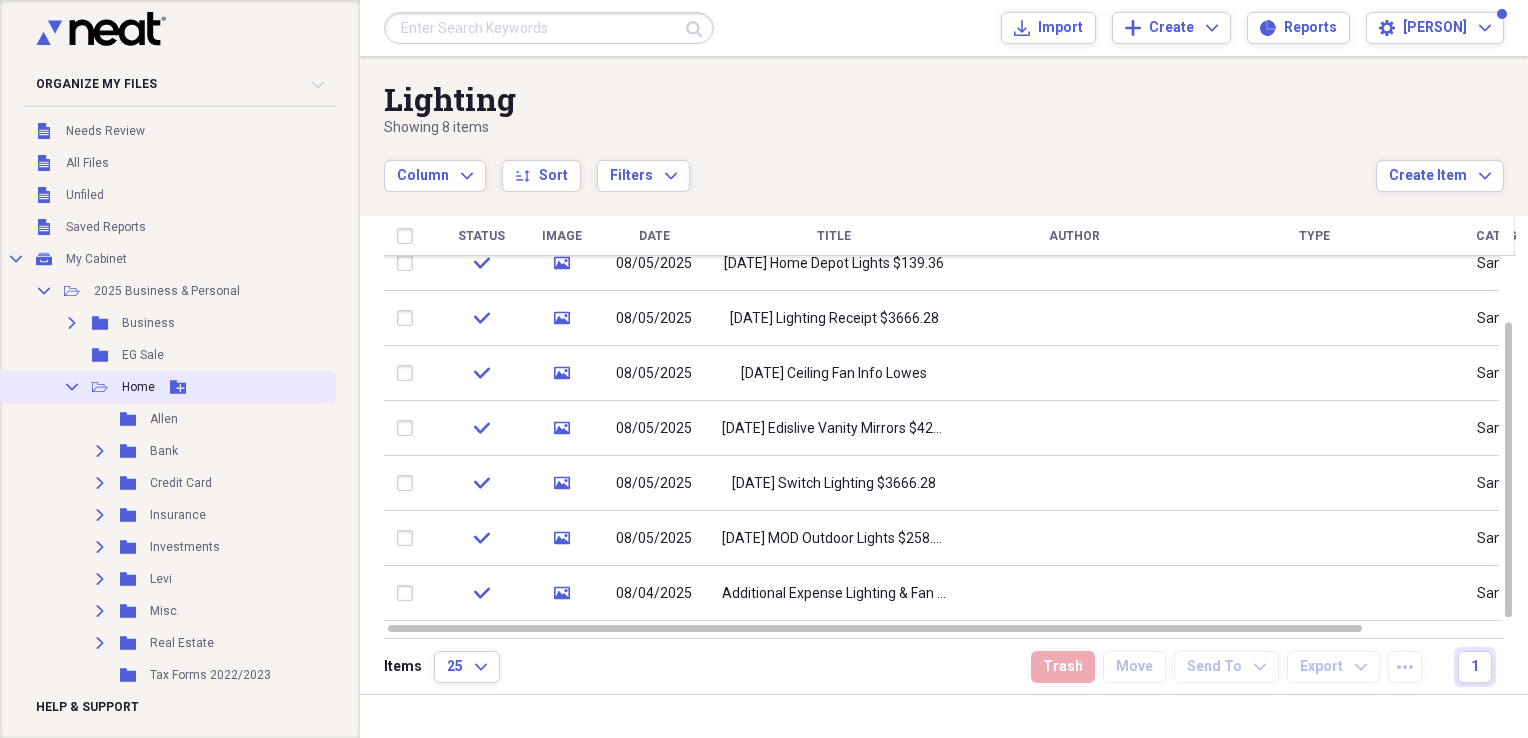 click on "Collapse" at bounding box center [72, 387] 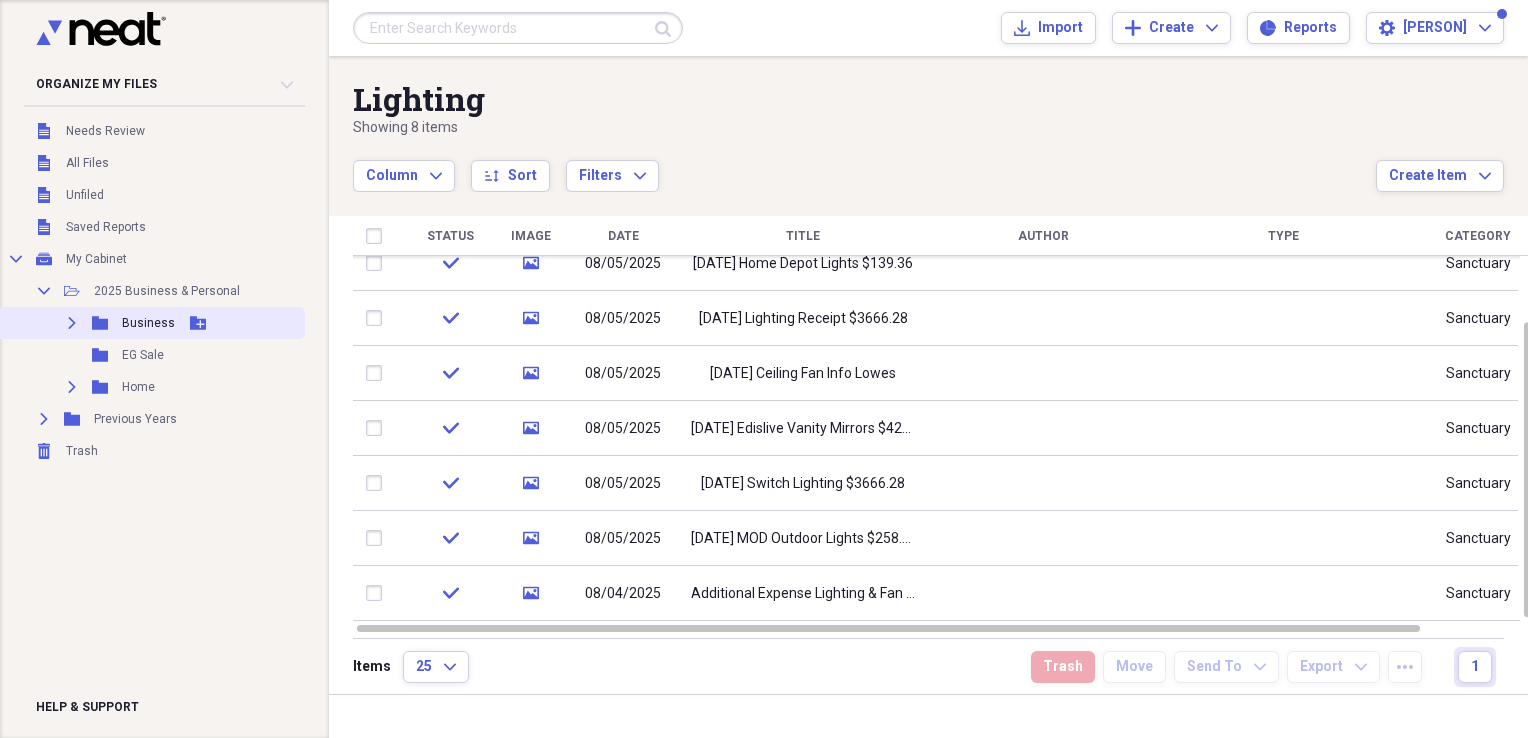 click 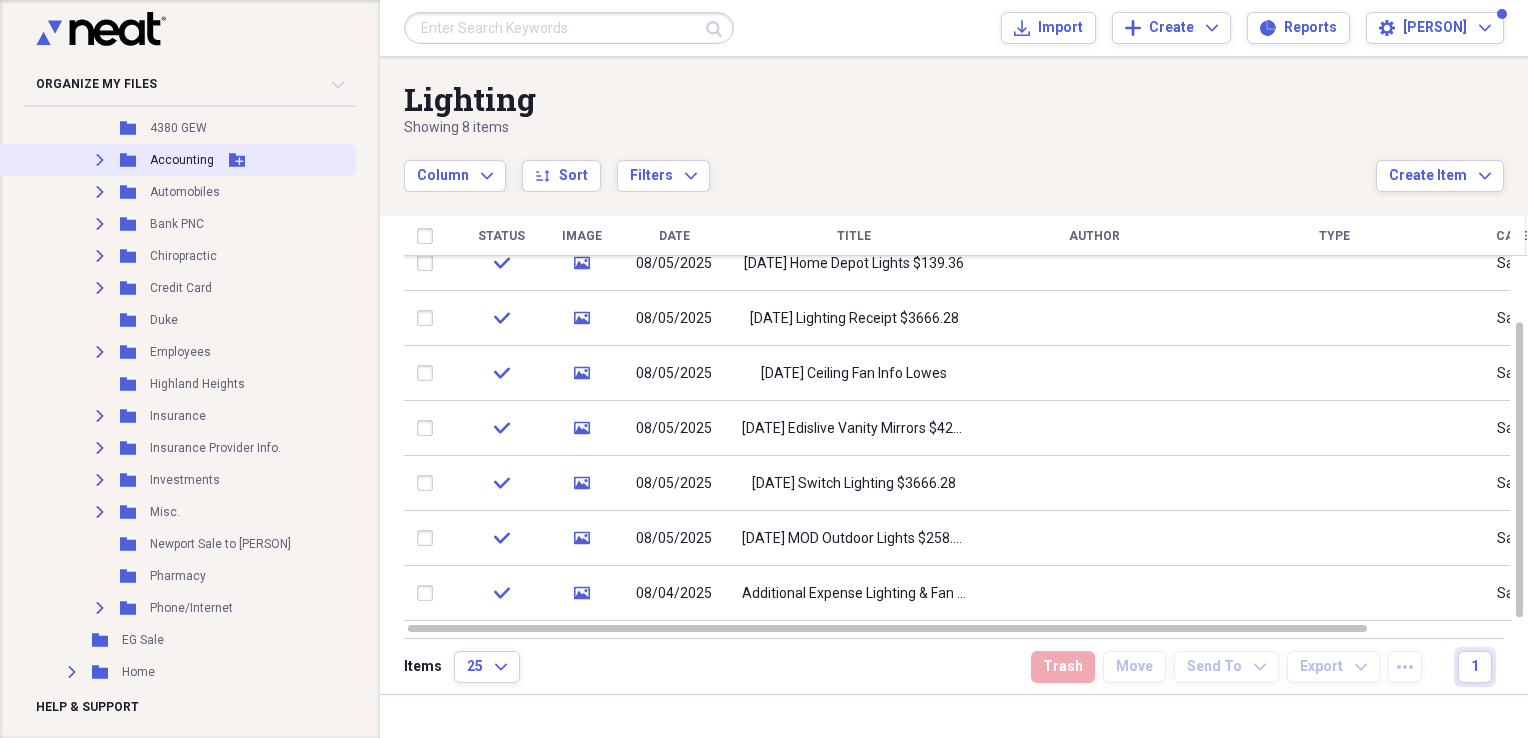 scroll, scrollTop: 200, scrollLeft: 0, axis: vertical 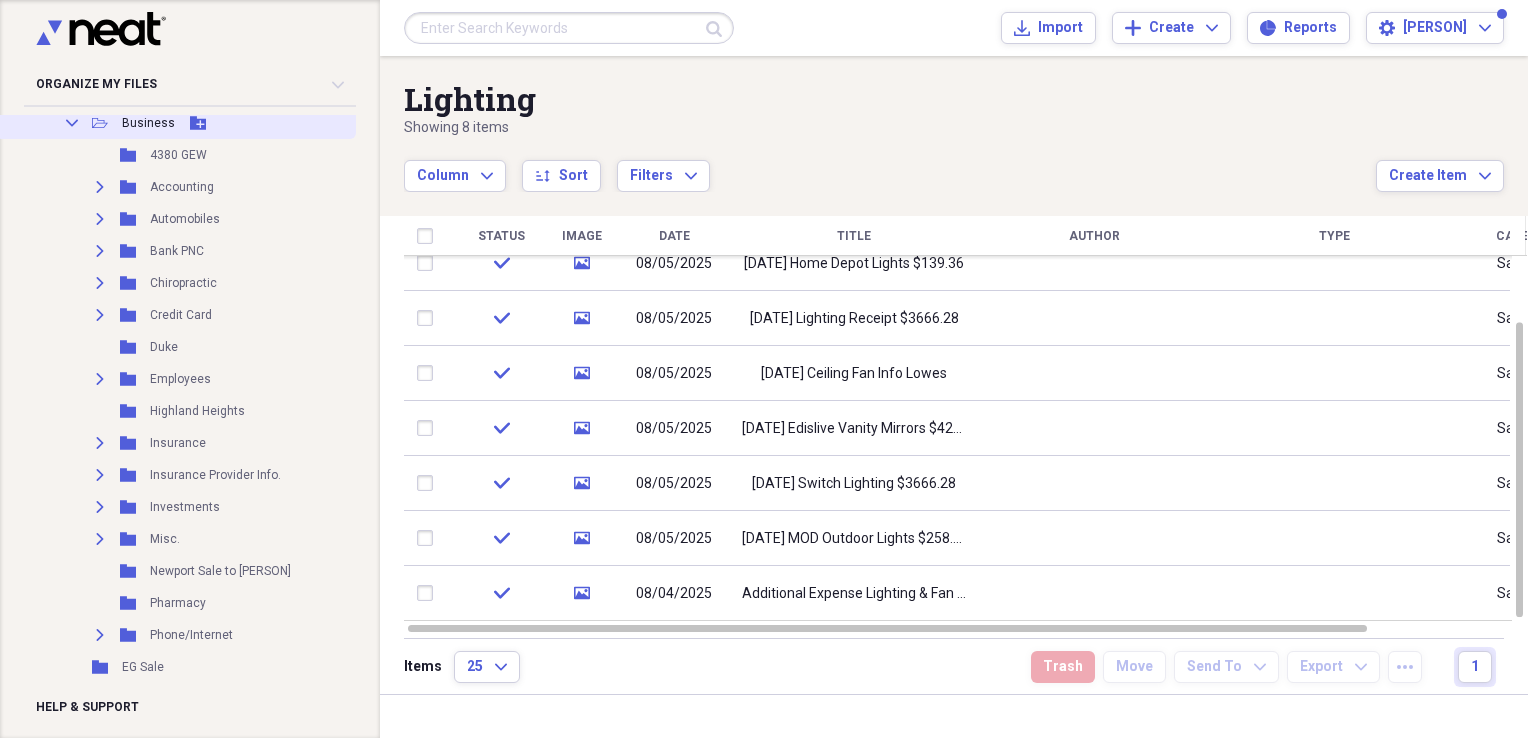 click on "Collapse" 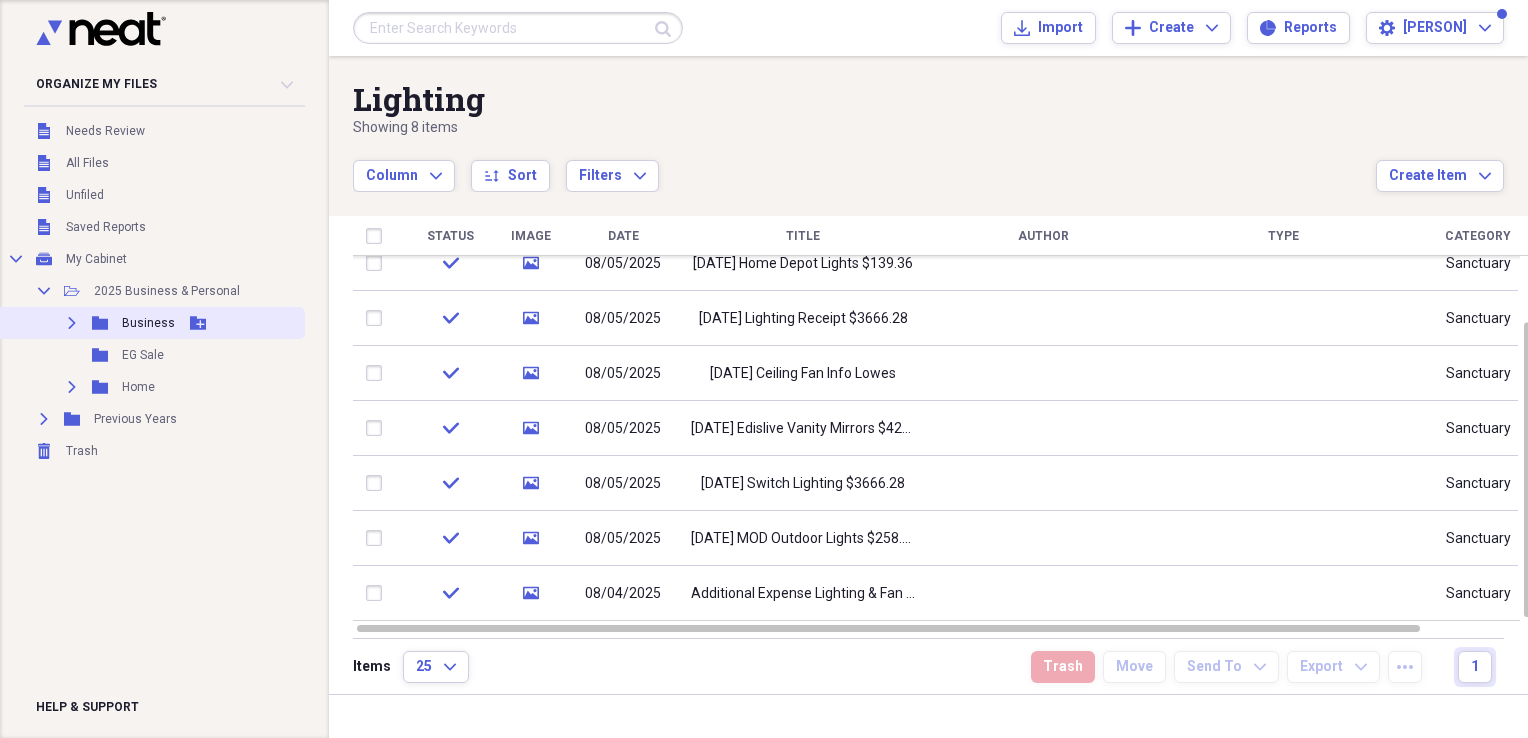 scroll, scrollTop: 0, scrollLeft: 0, axis: both 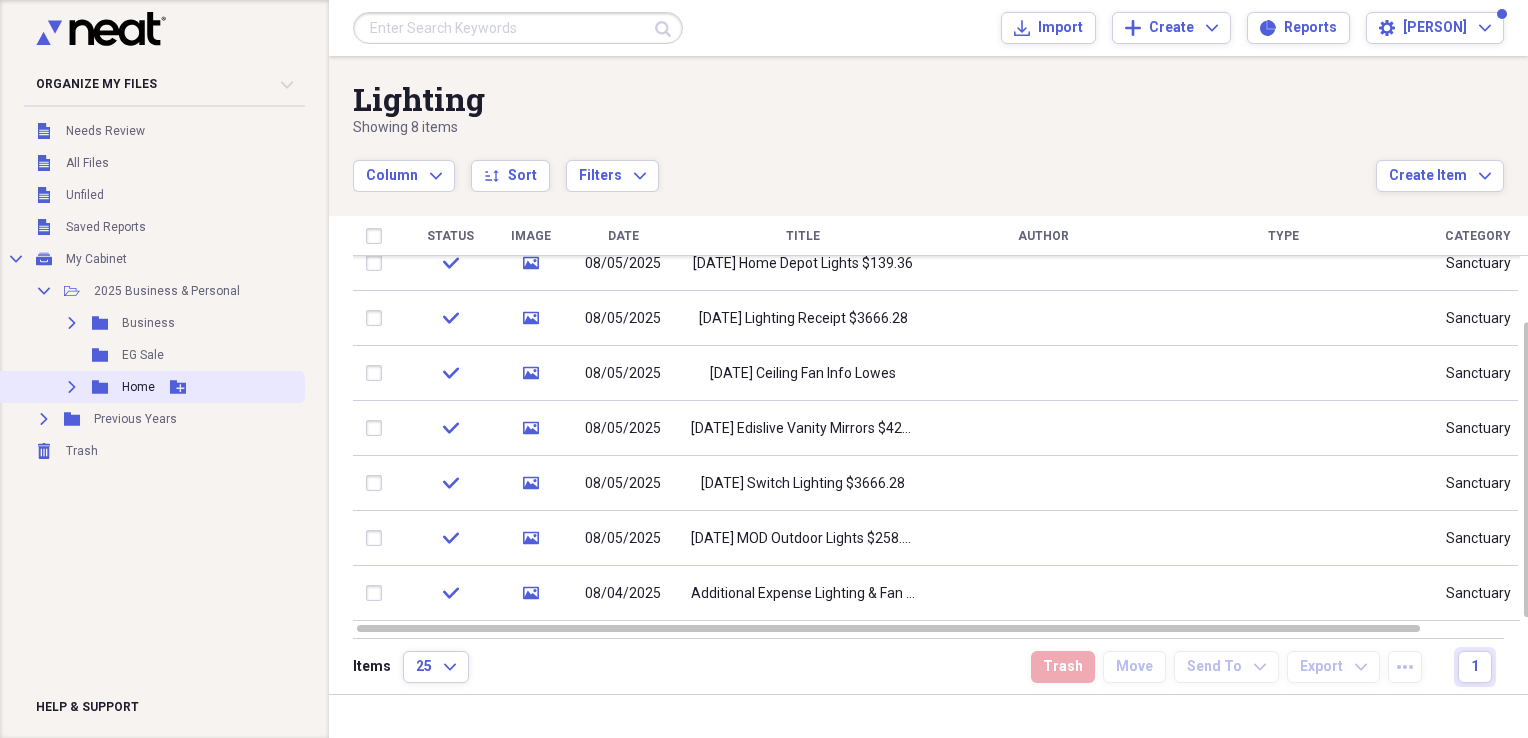click on "Expand" 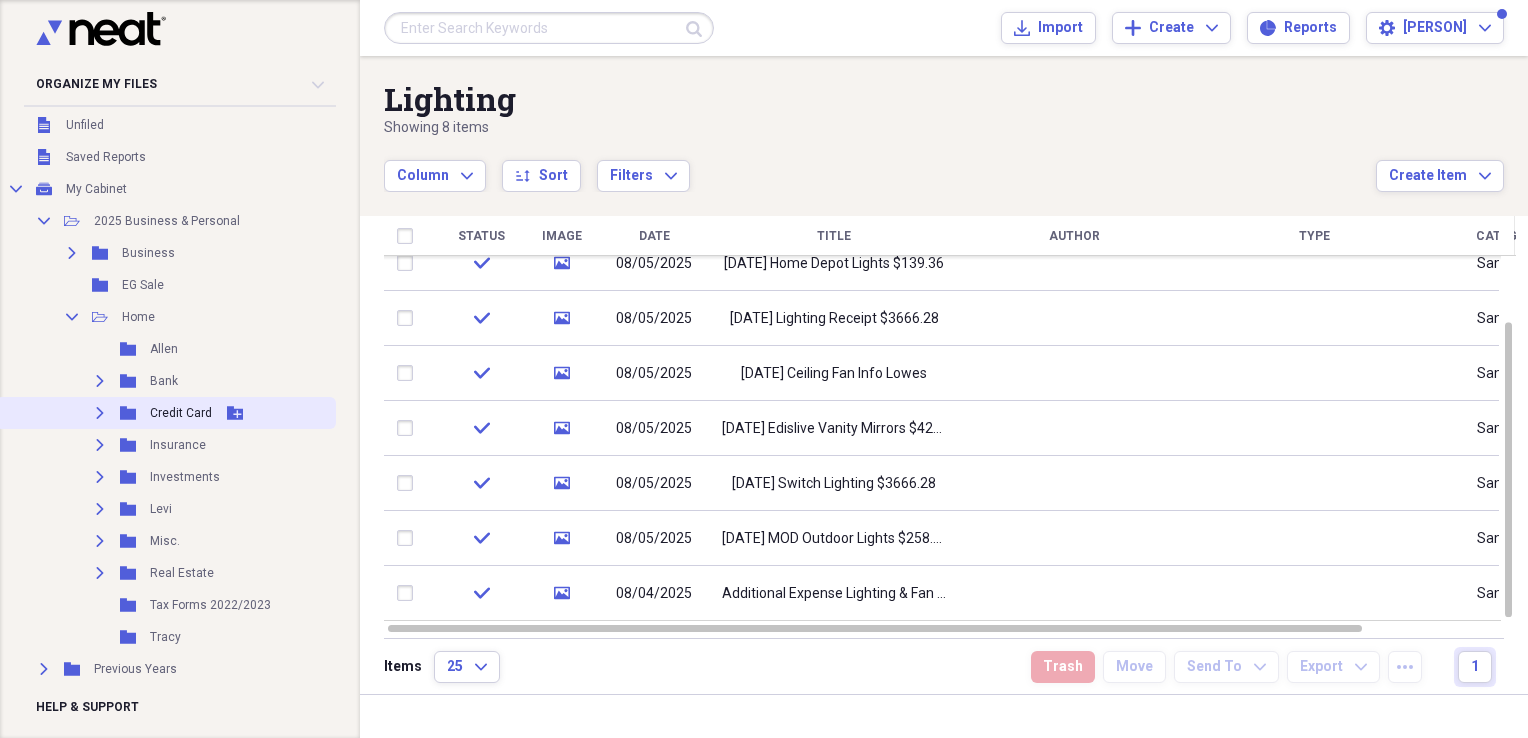 scroll, scrollTop: 108, scrollLeft: 0, axis: vertical 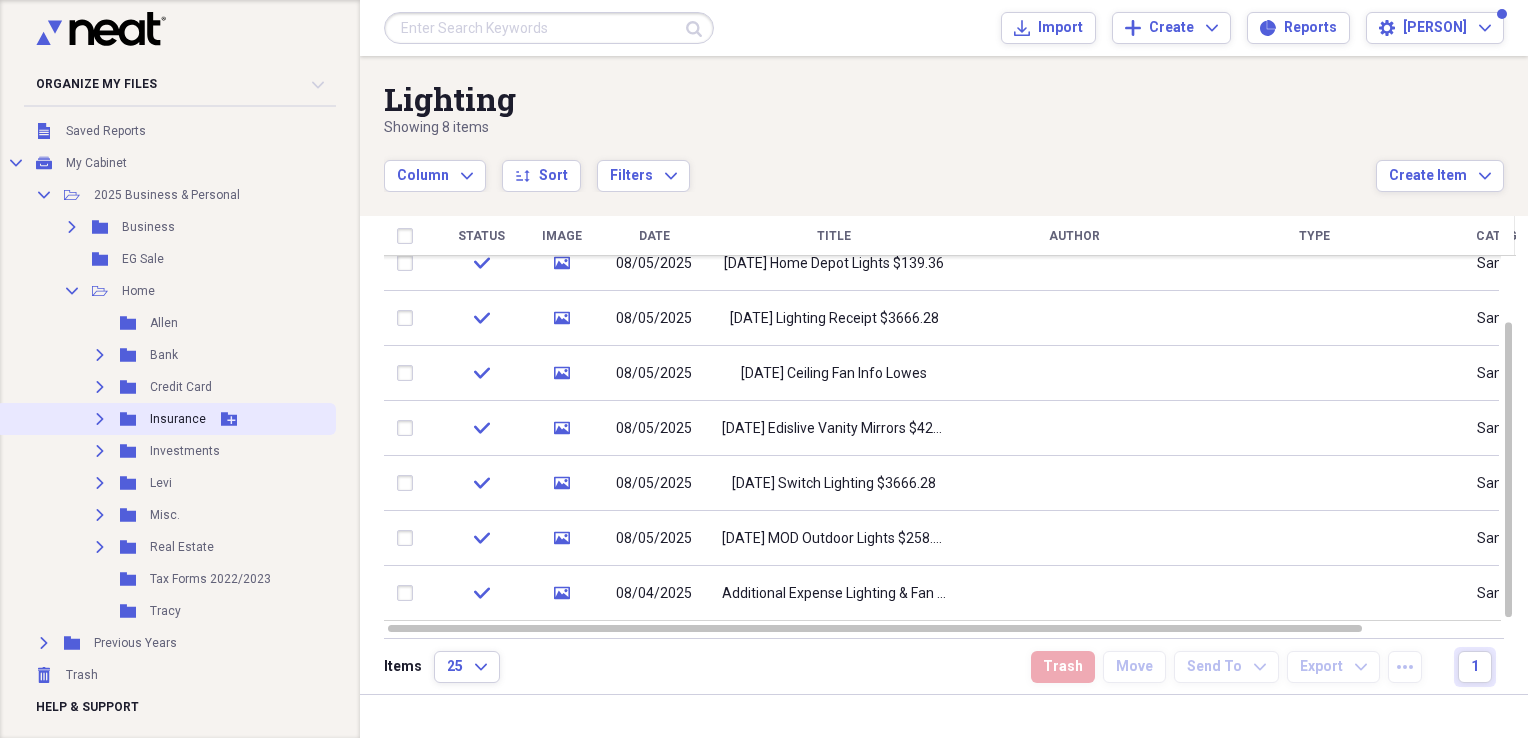 click on "Expand" 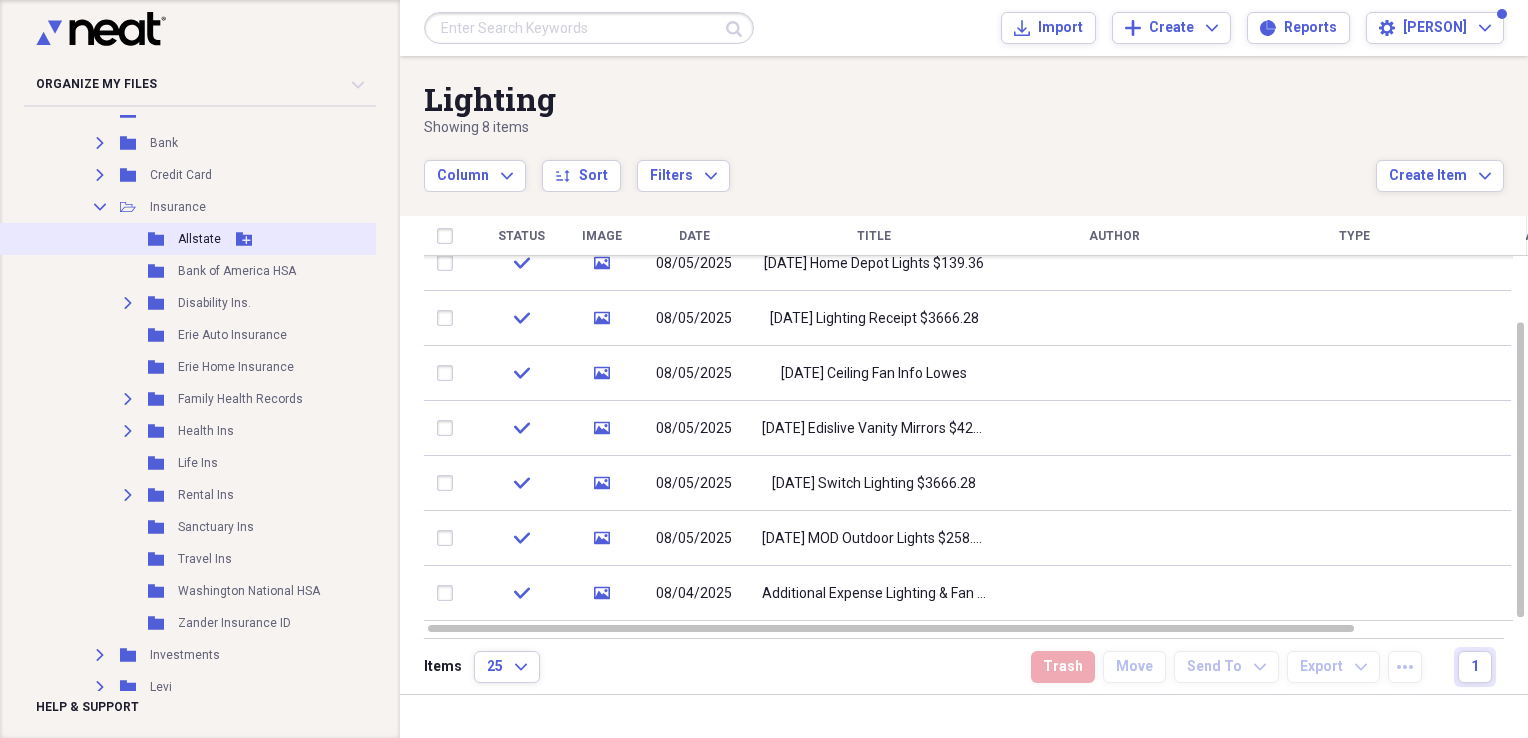 scroll, scrollTop: 308, scrollLeft: 0, axis: vertical 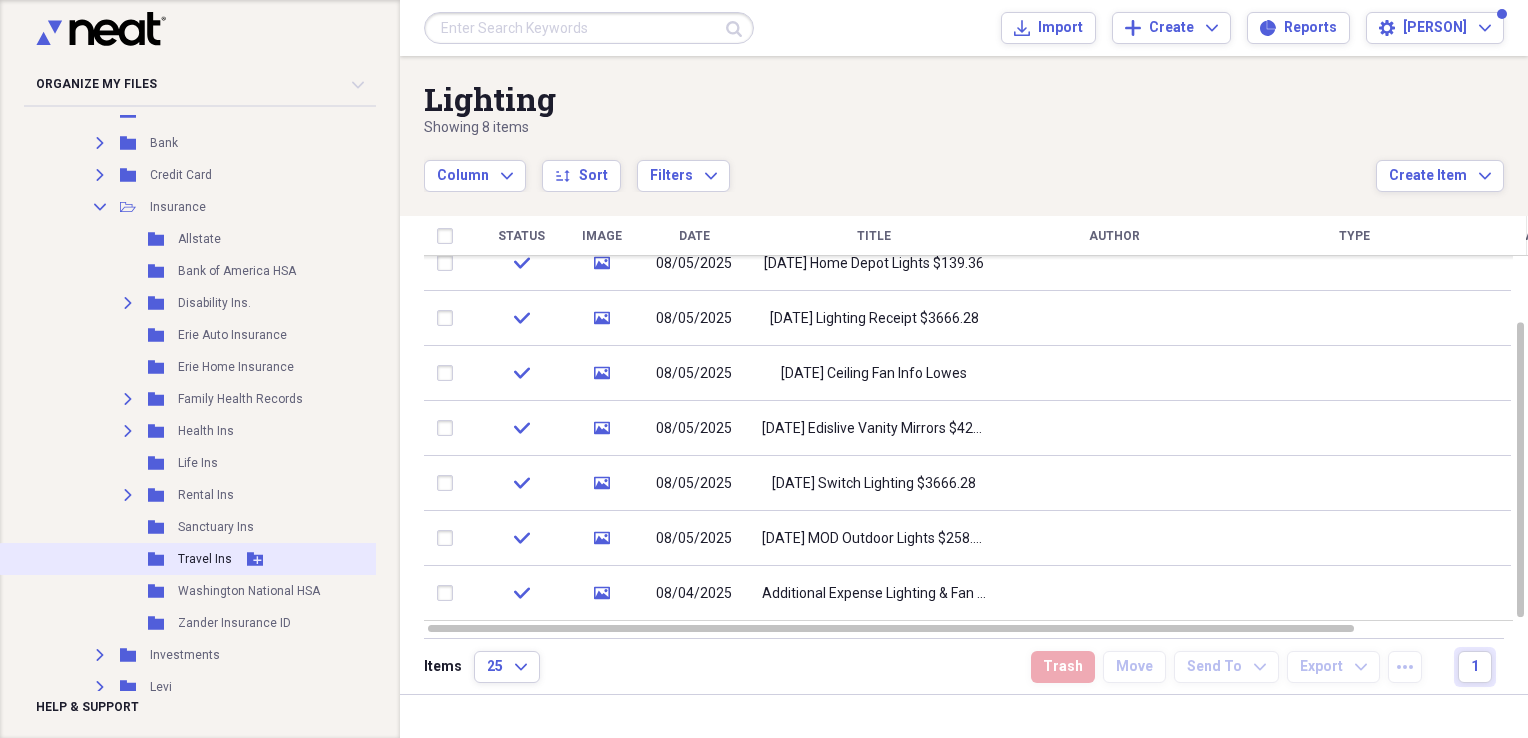 click on "Folder Travel Ins Add Folder" at bounding box center [190, 559] 